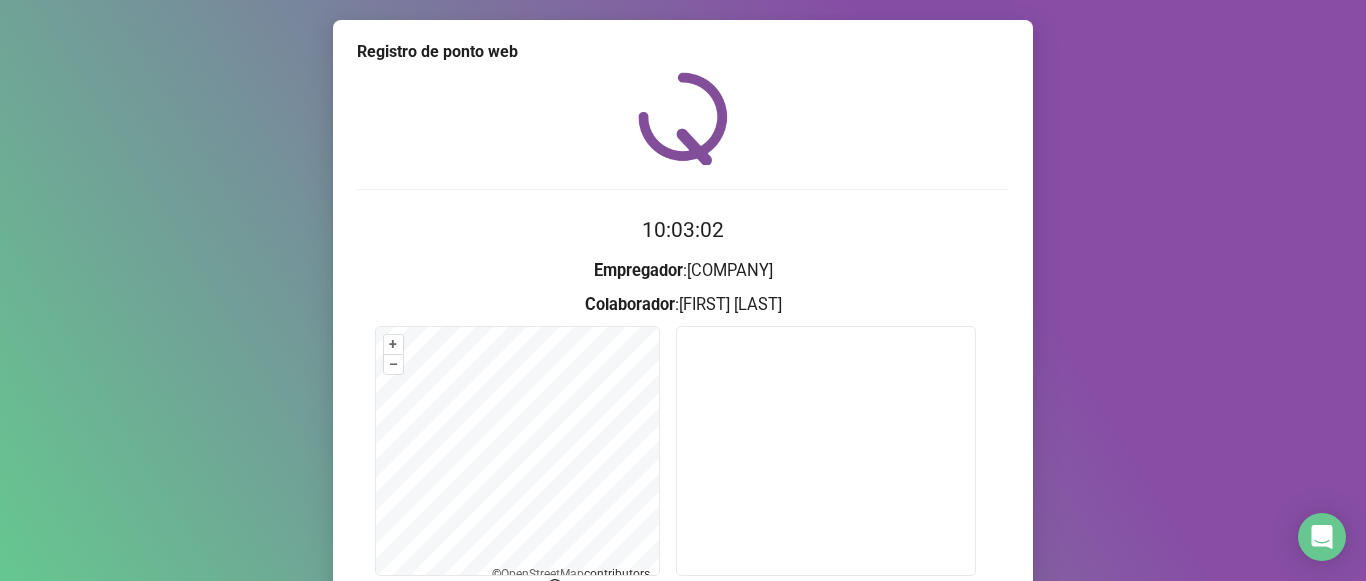 scroll, scrollTop: 0, scrollLeft: 0, axis: both 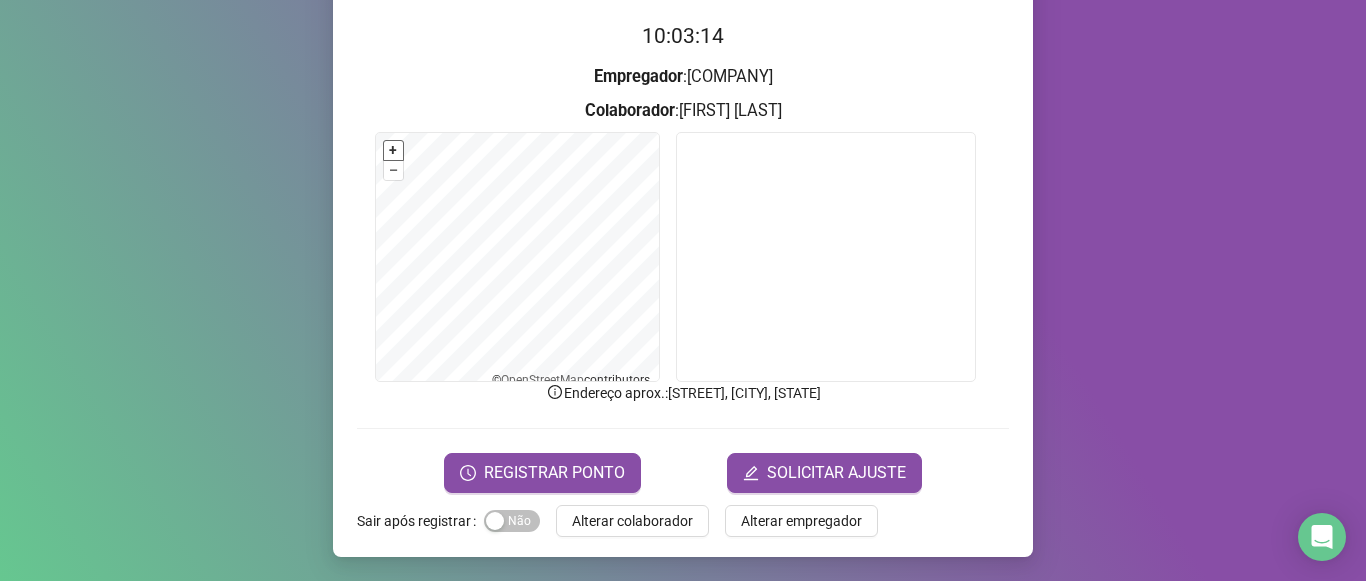 click on "+" at bounding box center (393, 150) 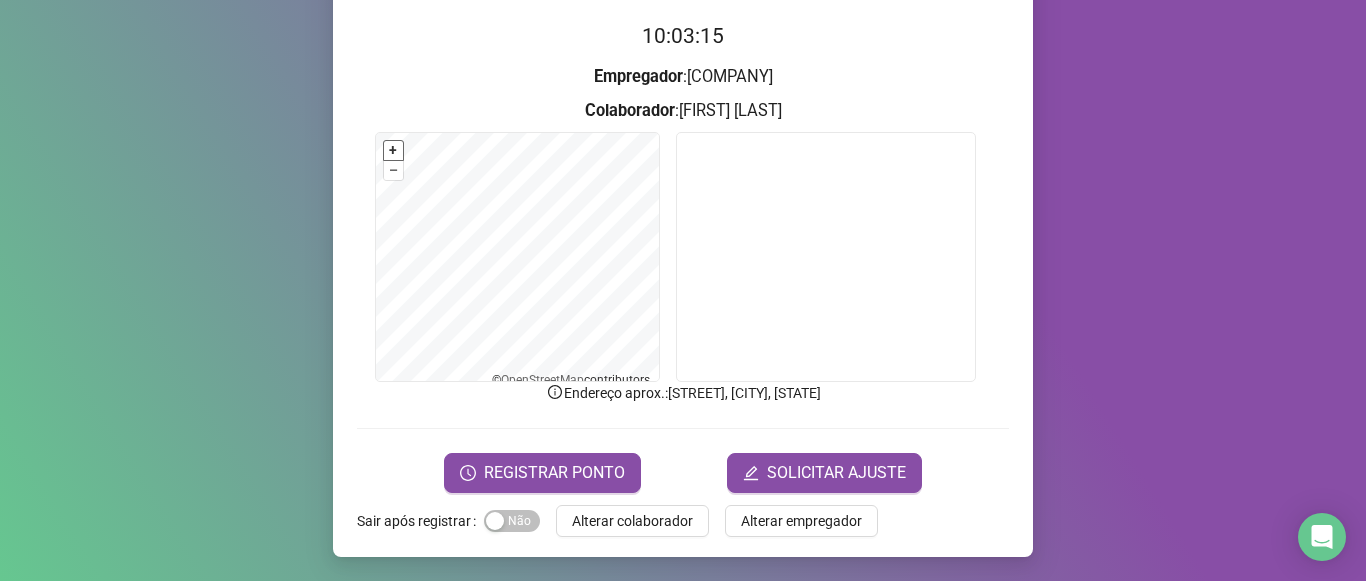 click on "+" at bounding box center [393, 150] 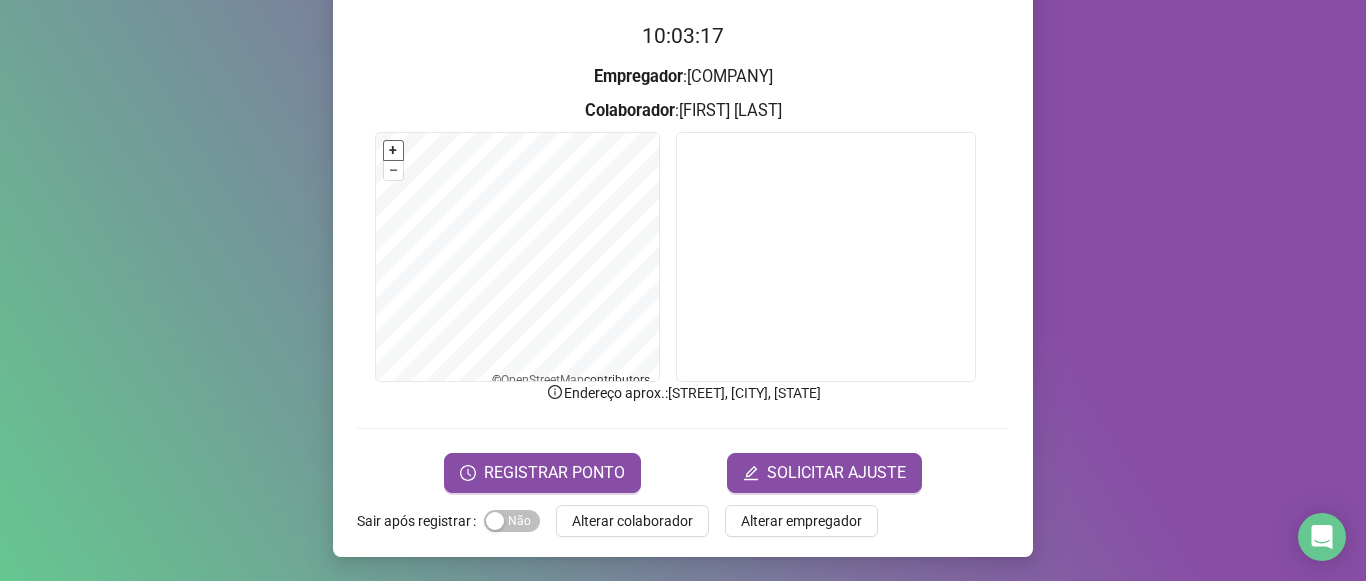 click on "+" at bounding box center [393, 150] 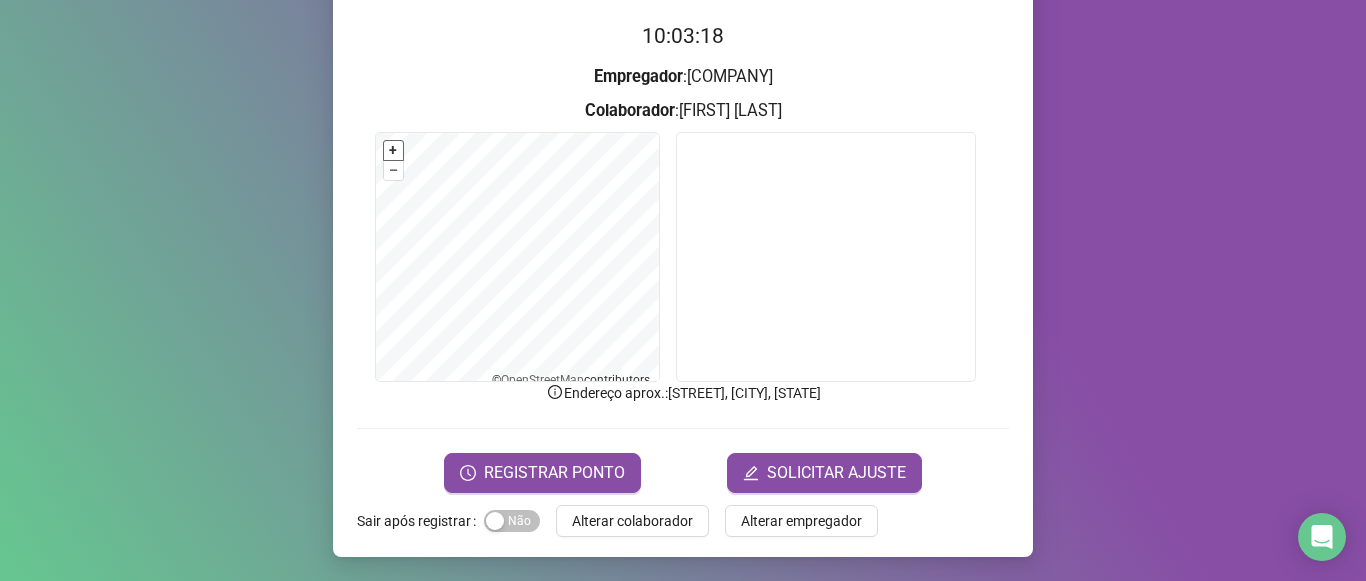 click on "+" at bounding box center (393, 150) 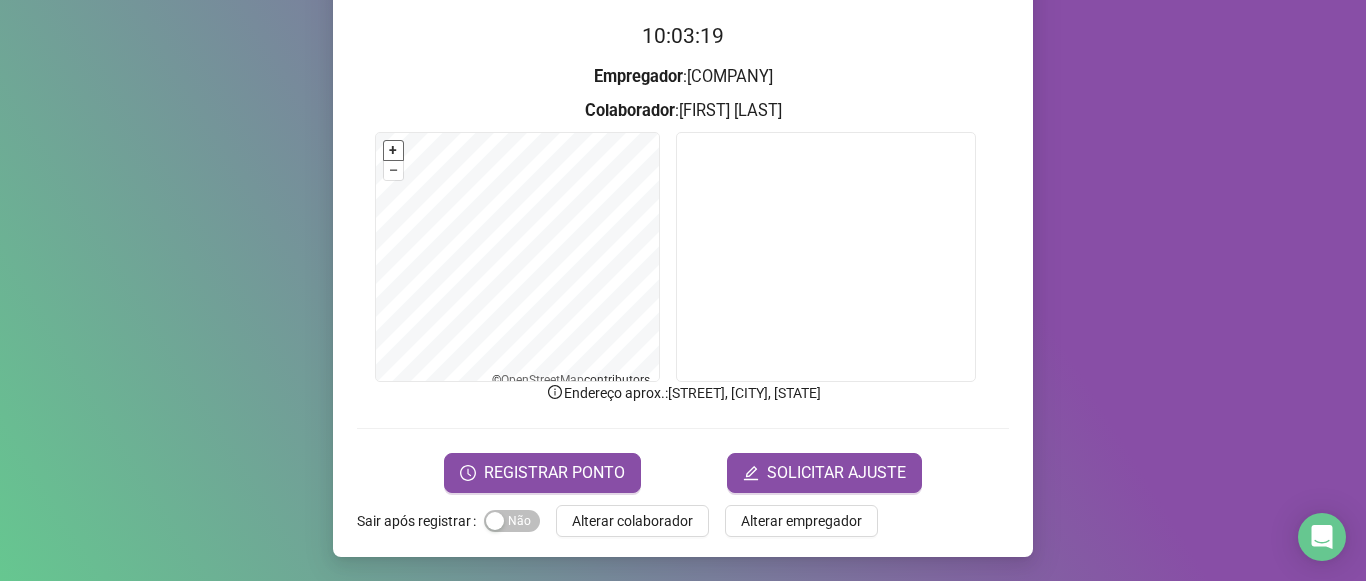 click on "+" at bounding box center [393, 150] 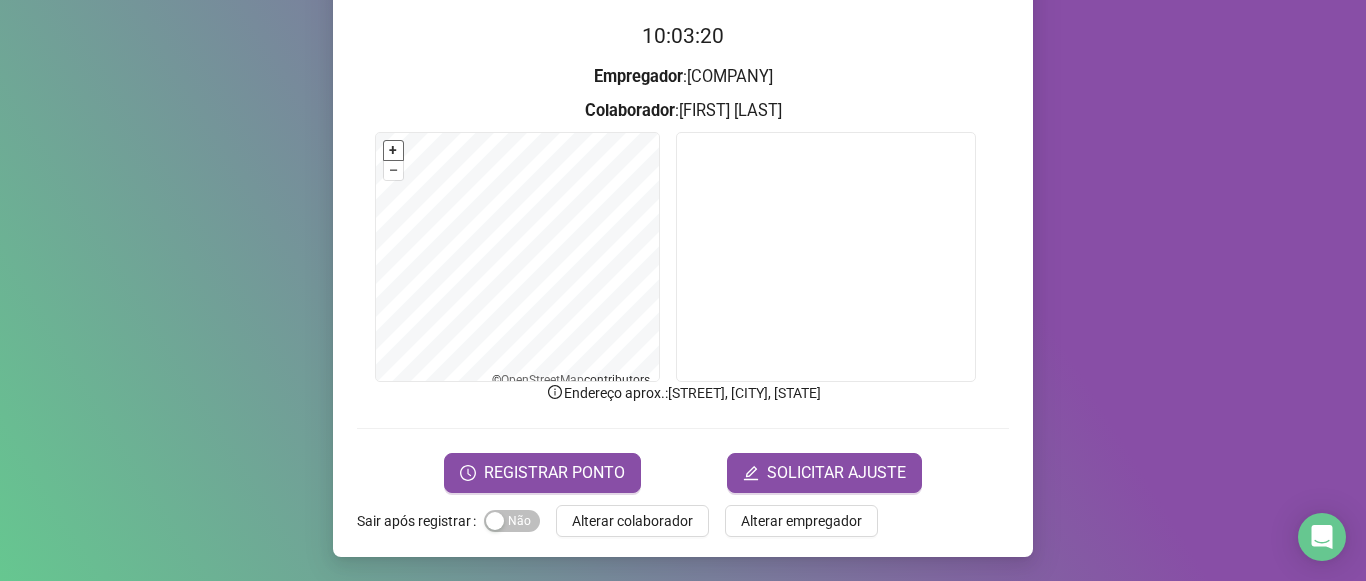 click on "+" at bounding box center [393, 150] 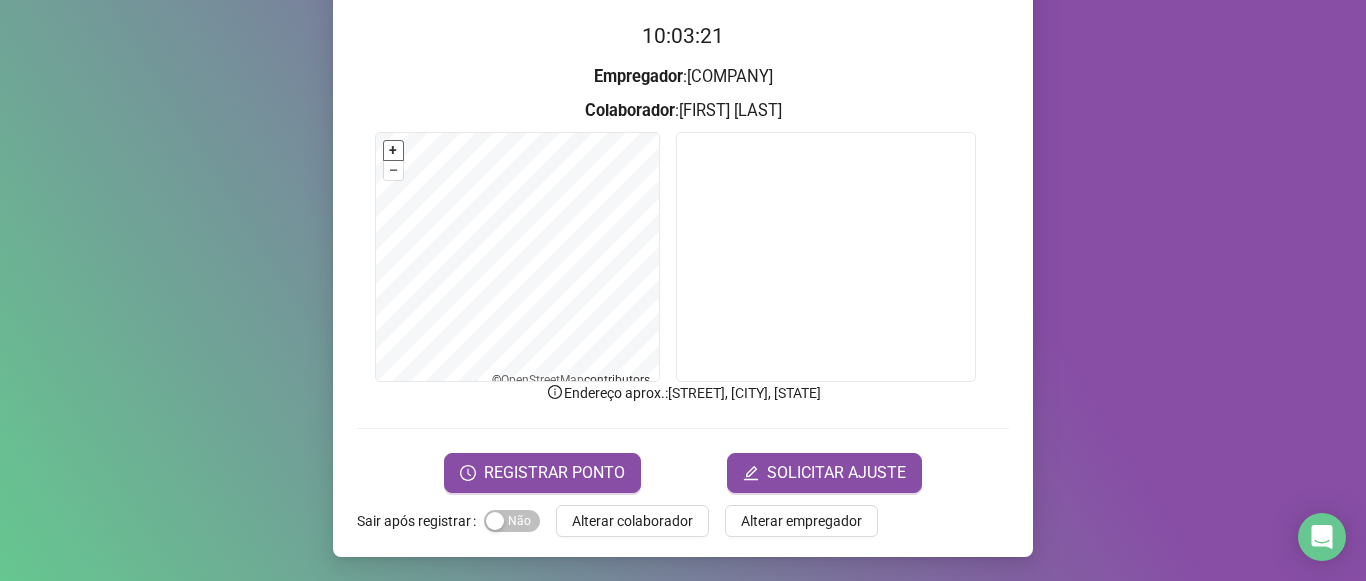 click on "+" at bounding box center (393, 150) 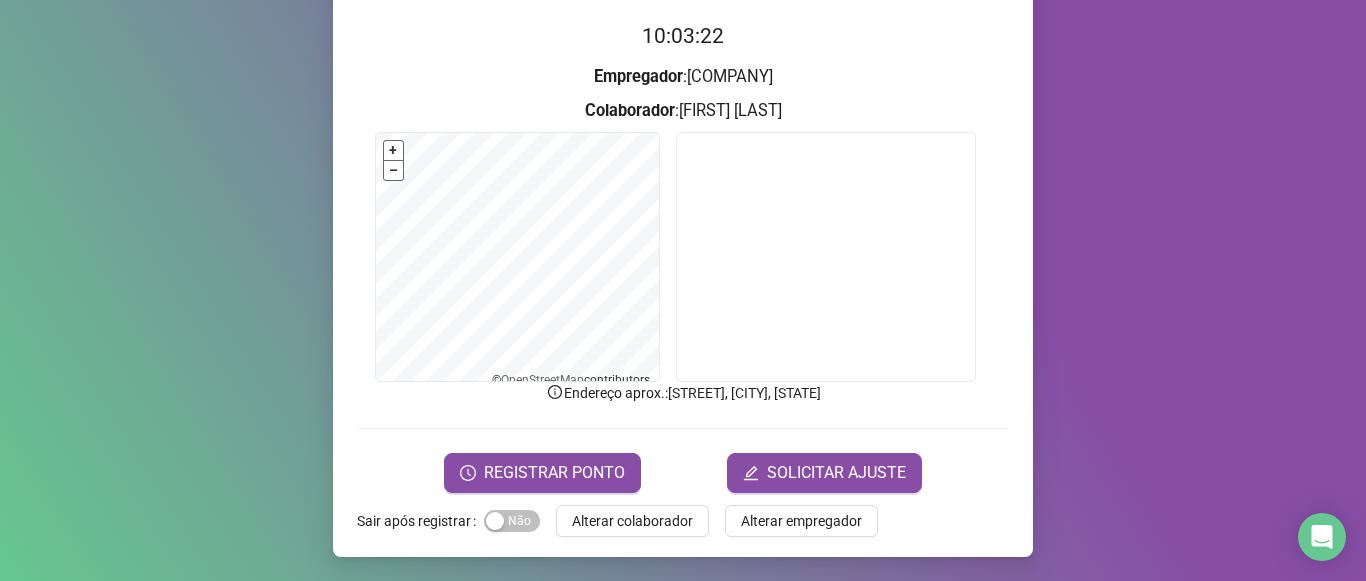 drag, startPoint x: 391, startPoint y: 153, endPoint x: 387, endPoint y: 169, distance: 16.492422 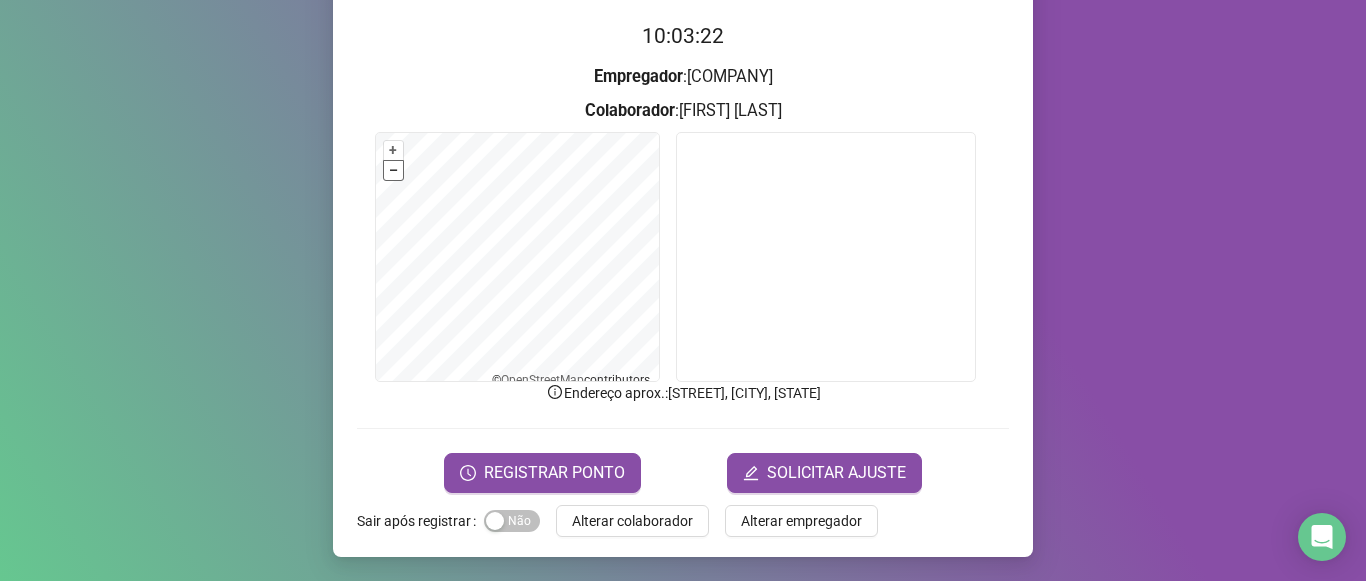 click on "–" at bounding box center [393, 170] 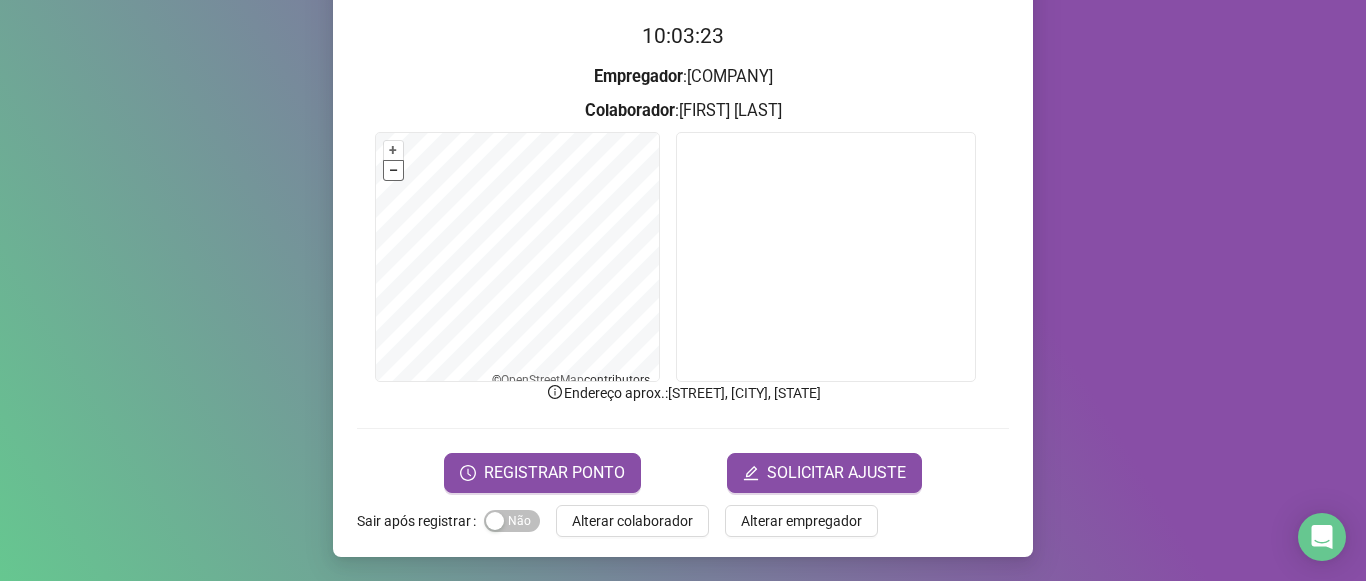 click on "–" at bounding box center (393, 170) 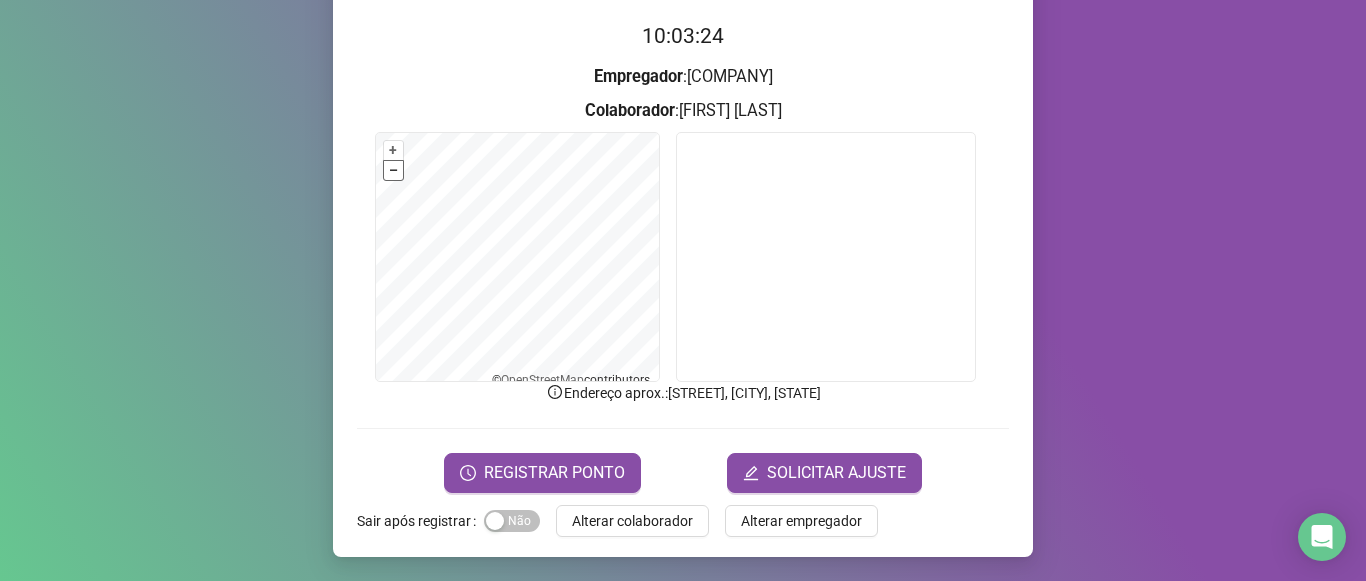 click on "–" at bounding box center [393, 170] 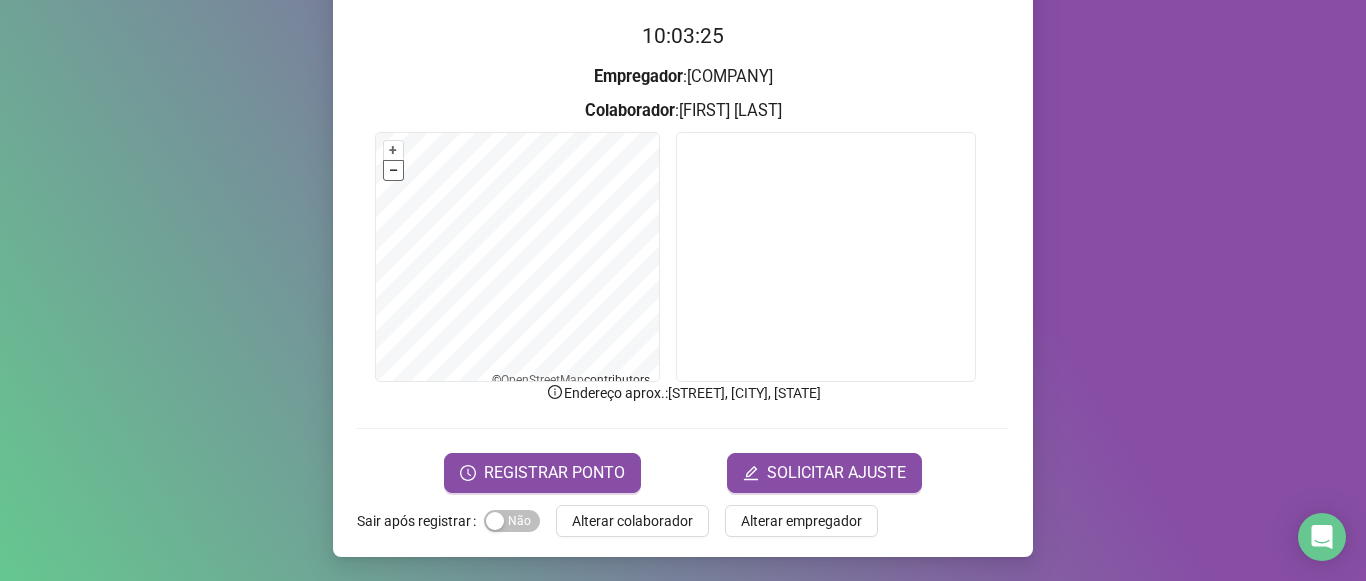 click on "–" at bounding box center (393, 170) 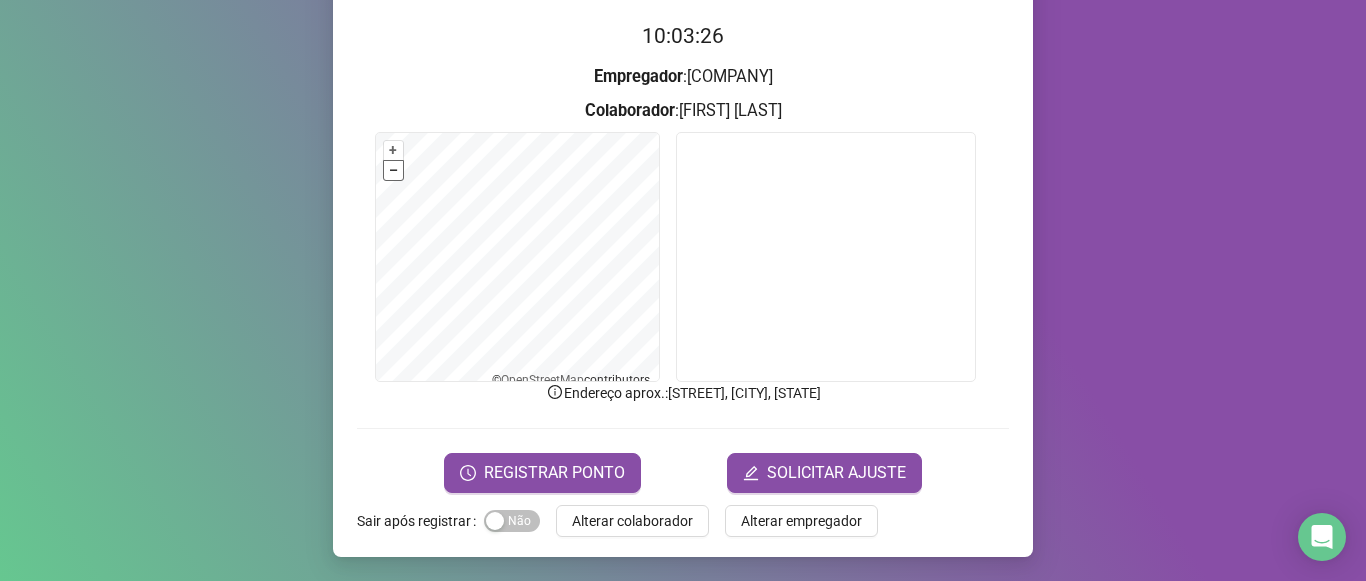 click on "–" at bounding box center [393, 170] 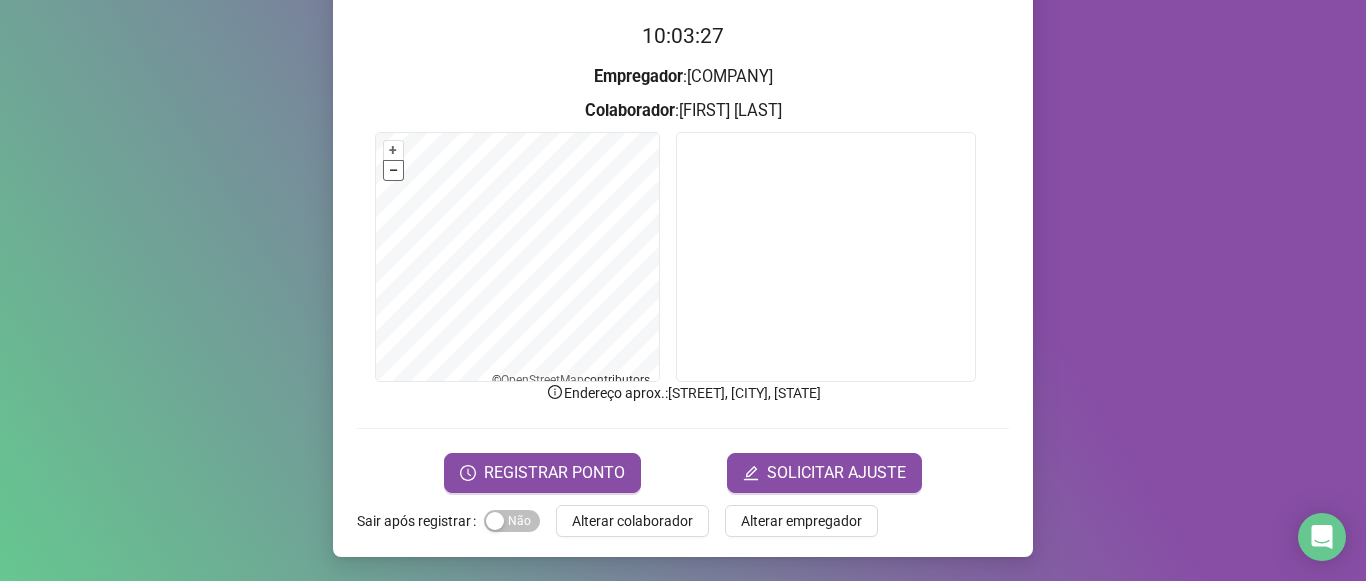 click on "–" at bounding box center [393, 170] 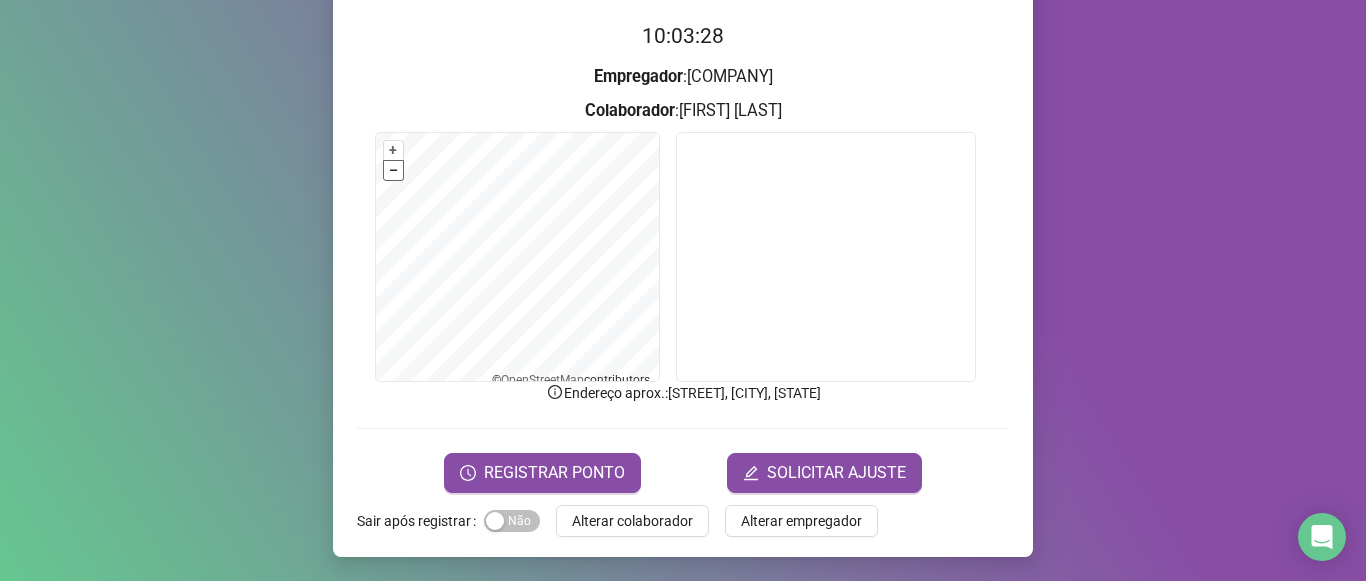 click on "–" at bounding box center (393, 170) 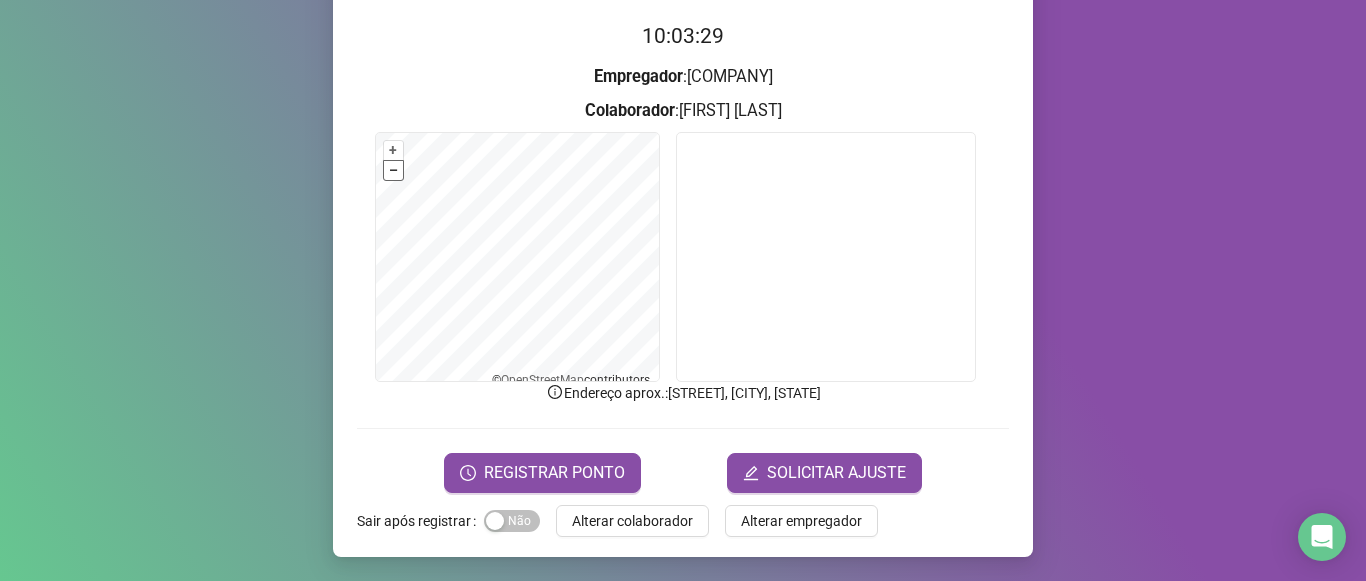 click on "–" at bounding box center (393, 170) 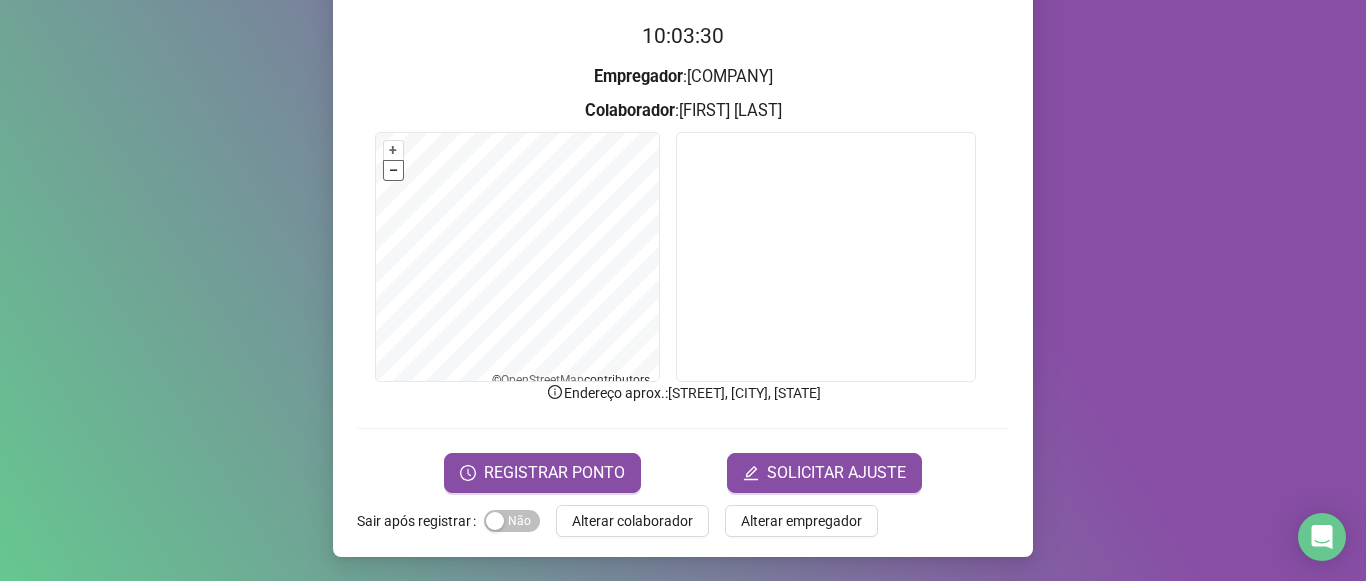 click on "–" at bounding box center (393, 170) 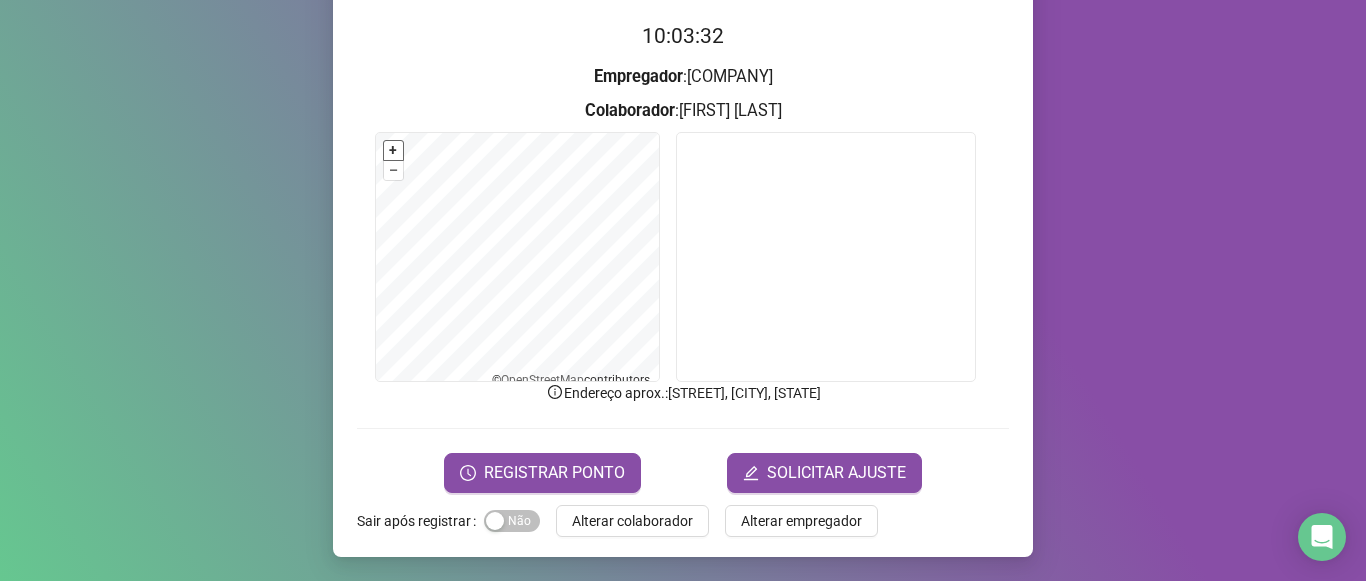 click on "+" at bounding box center (393, 150) 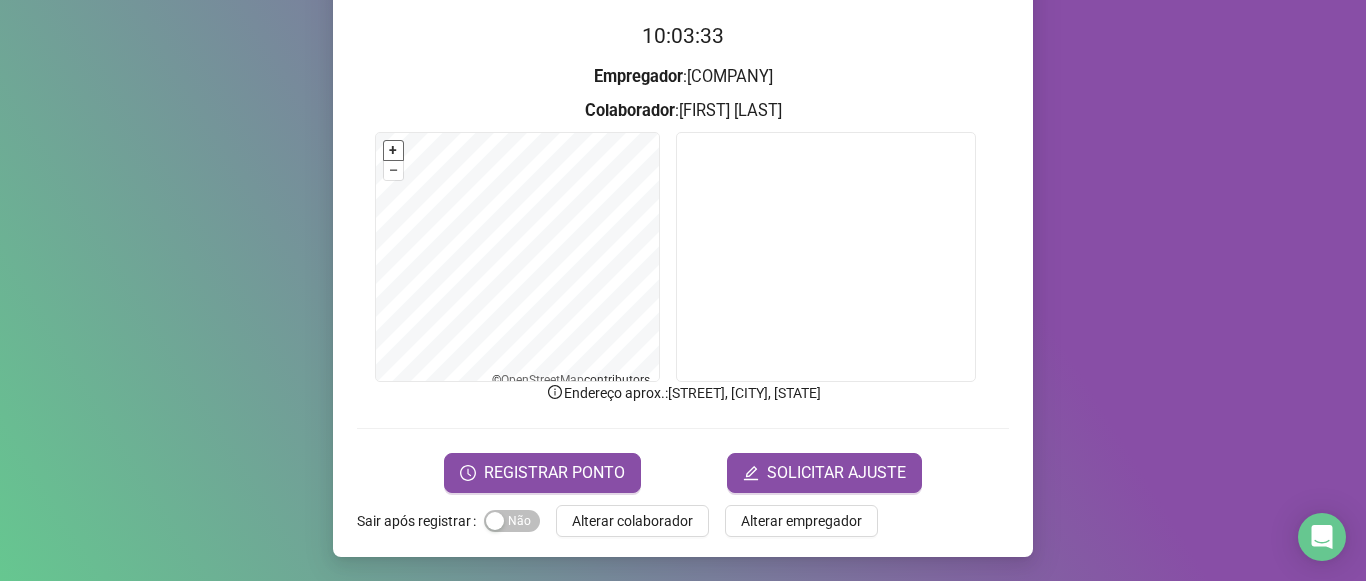 click on "+" at bounding box center (393, 150) 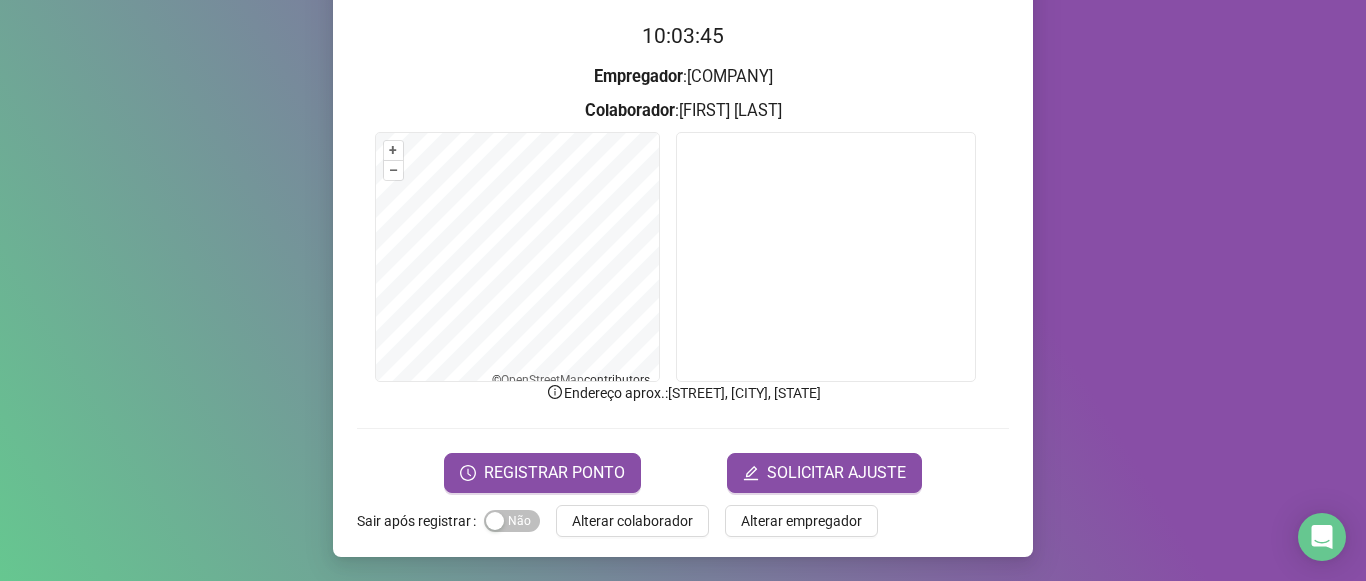 click on "10:03:45 Empregador : NEW TAKE Colaborador : [FIRST] [LAST] + – ⇧ › © OpenStreetMap contributors. Endereço aprox. : [STREET], [CITY], [STATE] REGISTRAR PONTO SOLICITAR AJUSTE" at bounding box center [683, 256] 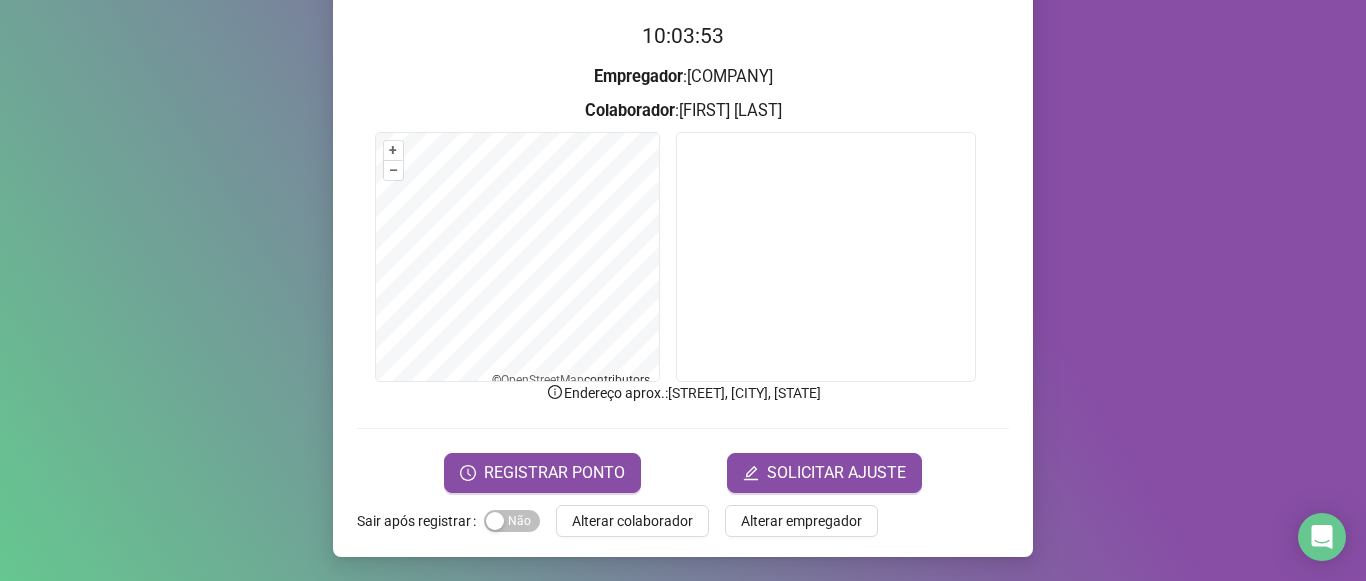 click on "+ – ⇧ › ©  OpenStreetMap  contributors." at bounding box center (683, 257) 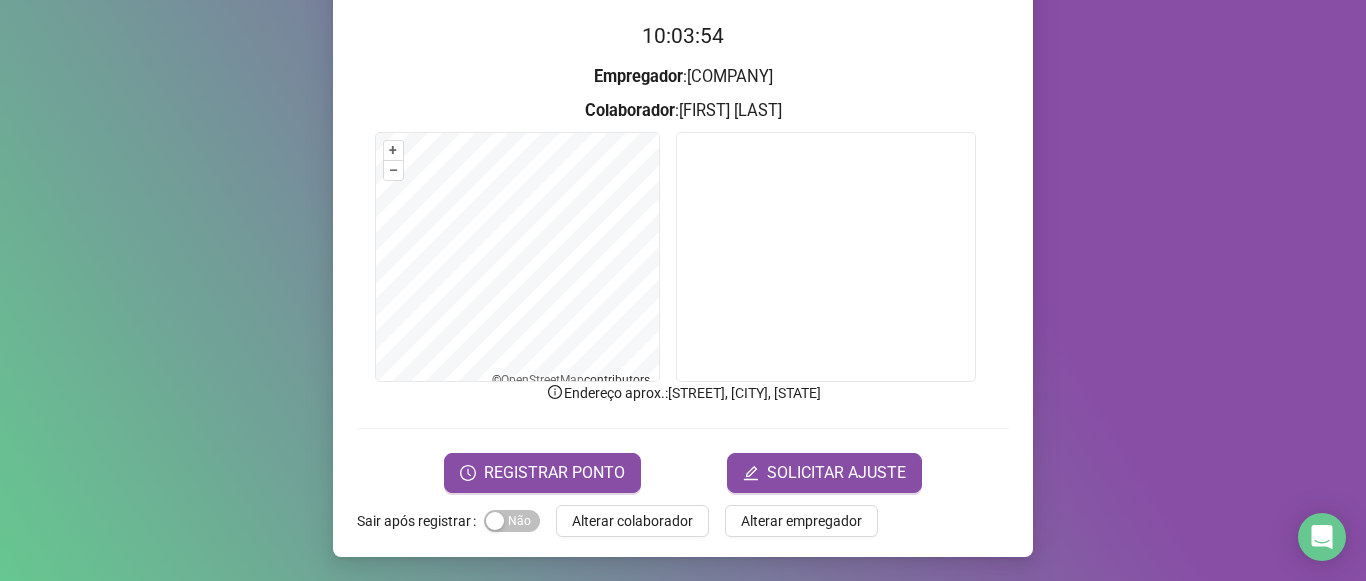 click on "+ – ⇧ › ©  OpenStreetMap  contributors." at bounding box center (683, 257) 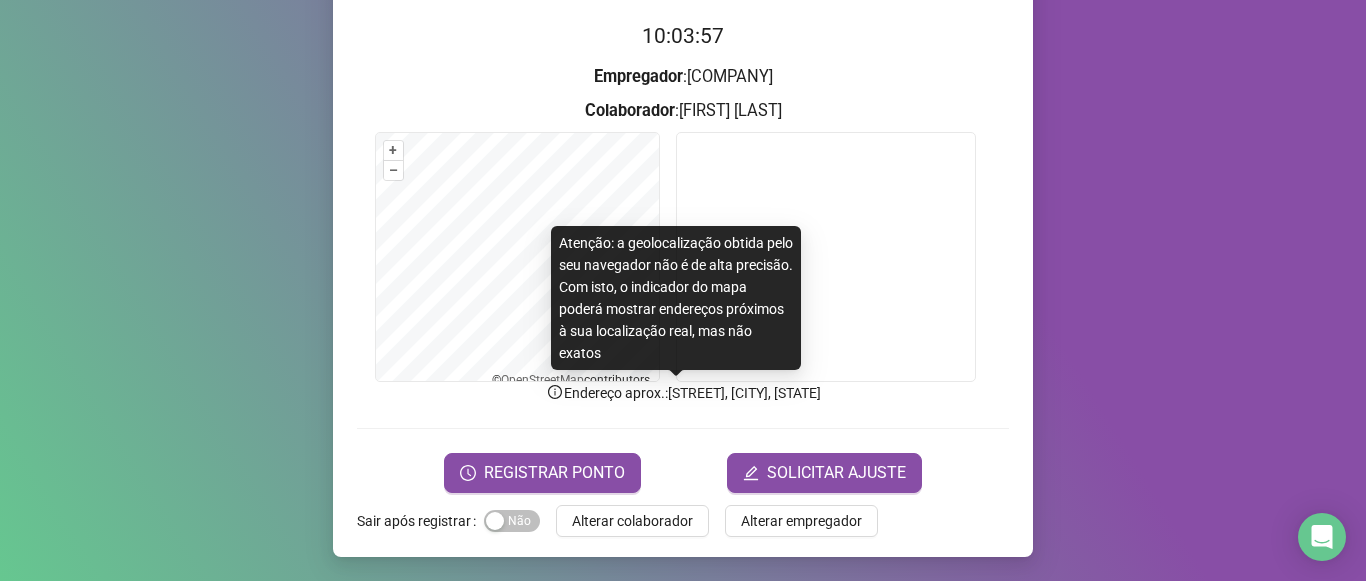 click on "Página inicial Registrar ponto Espelho de ponto Meus registros Minhas solicitações   Pesquisar no QRPoint 1 QRPoint © 2025  -  Versão   2.87.0   -  Reportar bug e/ou melhoria Registro de ponto web 10:03:57 Empregador :  [COMPANY] Colaborador :  [FIRST] [LAST] + – ⇧ › ©  OpenStreetMap  contributors. Endereço aprox. :  [STREET], [CITY], [STATE] REGISTRAR PONTO SOLICITAR AJUSTE Sair após registrar Sim Não Alterar colaborador Alterar empregador
Atenção: a geolocalização obtida pelo
seu navegador não é de alta precisão. Com isto,
o indicador do mapa poderá mostrar endereços
próximos à sua localização real, mas não exatos" at bounding box center (683, 290) 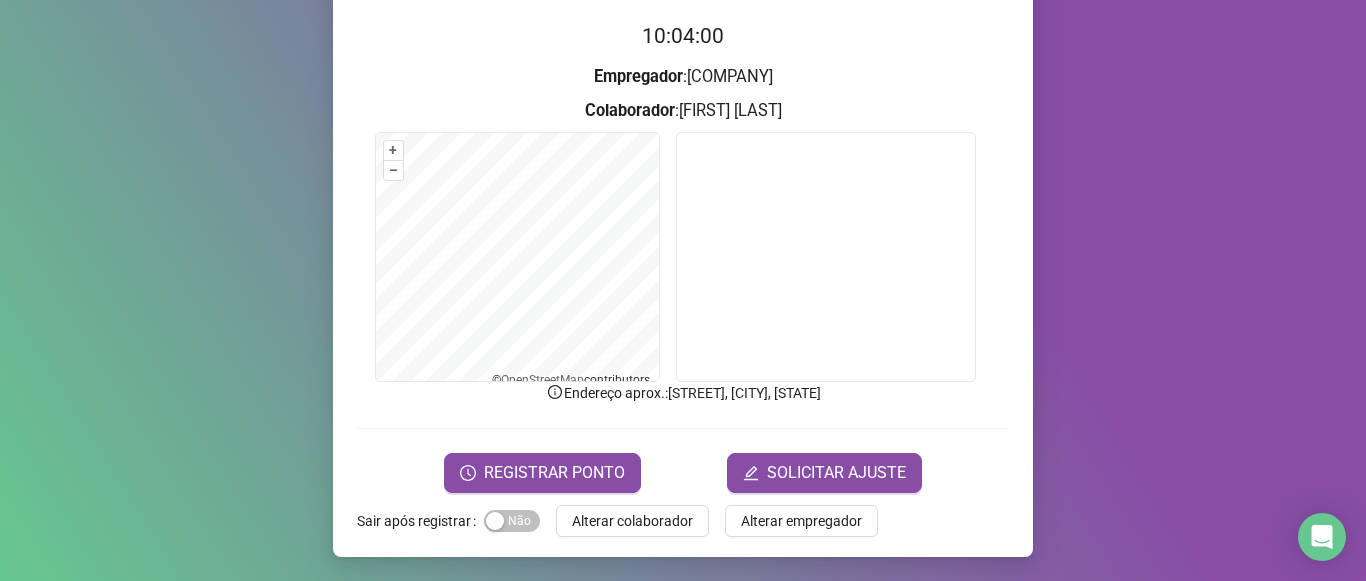 click on "Página inicial Registrar ponto Espelho de ponto Meus registros Minhas solicitações   Pesquisar no QRPoint 1 QRPoint © 2025  -  Versão   2.87.0   -  Reportar bug e/ou melhoria Registro de ponto web 10:04:00 Empregador :  [COMPANY] Colaborador :  [FIRST] [LAST] + – ⇧ › ©  OpenStreetMap  contributors. Endereço aprox. :  [STREET], [CITY], [STATE] REGISTRAR PONTO SOLICITAR AJUSTE Sair após registrar Sim Não Alterar colaborador Alterar empregador
Atenção: a geolocalização obtida pelo
seu navegador não é de alta precisão. Com isto,
o indicador do mapa poderá mostrar endereços
próximos à sua localização real, mas não exatos" at bounding box center (683, 290) 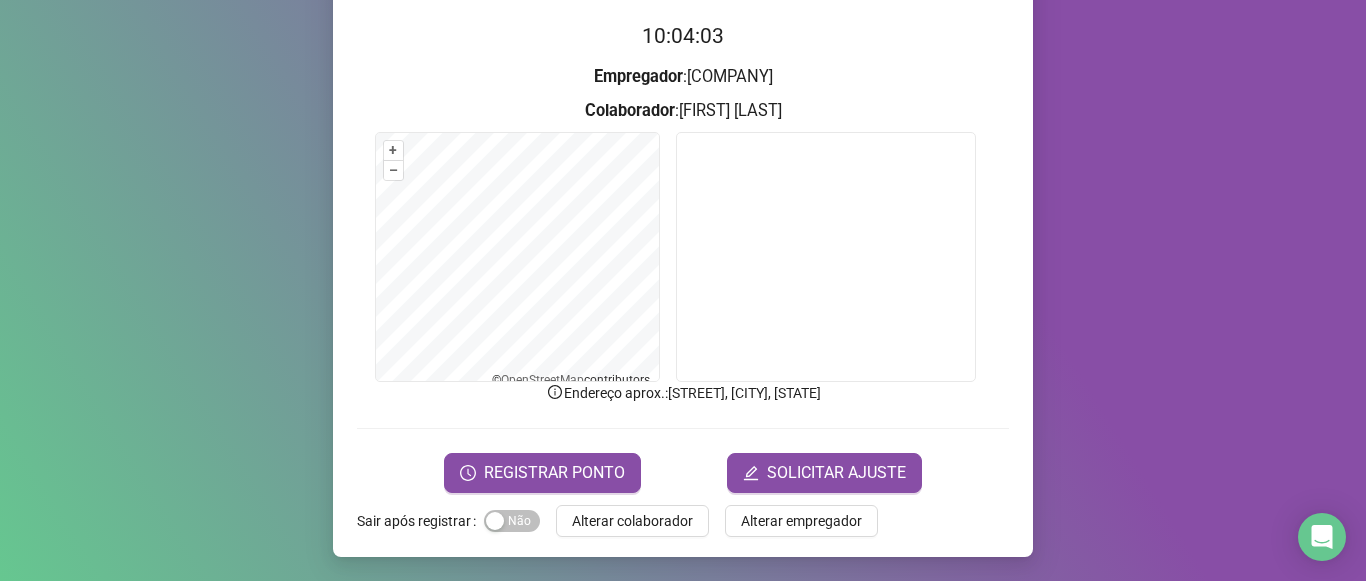 click on "Registro de ponto web 10:04:03 Empregador :  [COMPANY] Colaborador :  [FIRST] [LAST] + – ⇧ › ©  OpenStreetMap  contributors. Endereço aprox. :  [STREET], [CITY], [CITY] REGISTRAR PONTO SOLICITAR AJUSTE Sair após registrar Sim Não Alterar colaborador Alterar empregador" at bounding box center (683, 191) 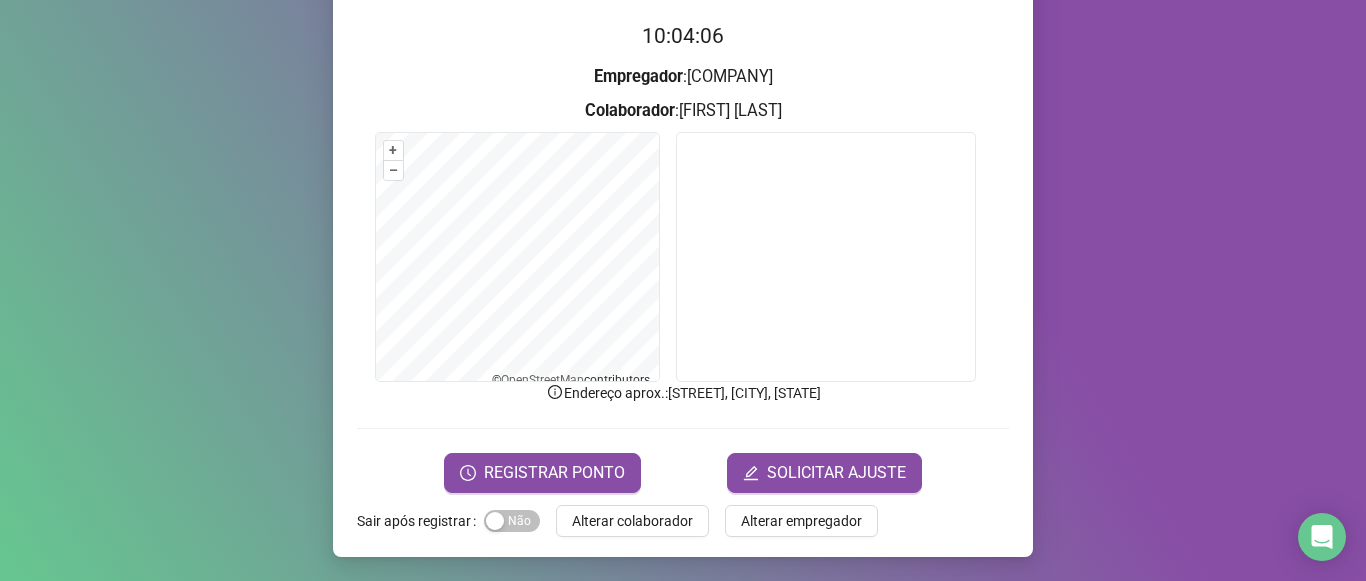 click on "Registro de ponto web 10:04:06 Empregador : NEW TAKE Colaborador : [FIRST] [LAST] + – ⇧ › © OpenStreetMap contributors. Endereço aprox. : [STREET], [DISTRICT], [CITY] REGISTRAR PONTO SOLICITAR AJUSTE Sair após registrar Sim Não Alterar colaborador Alterar empregador" at bounding box center [683, 191] 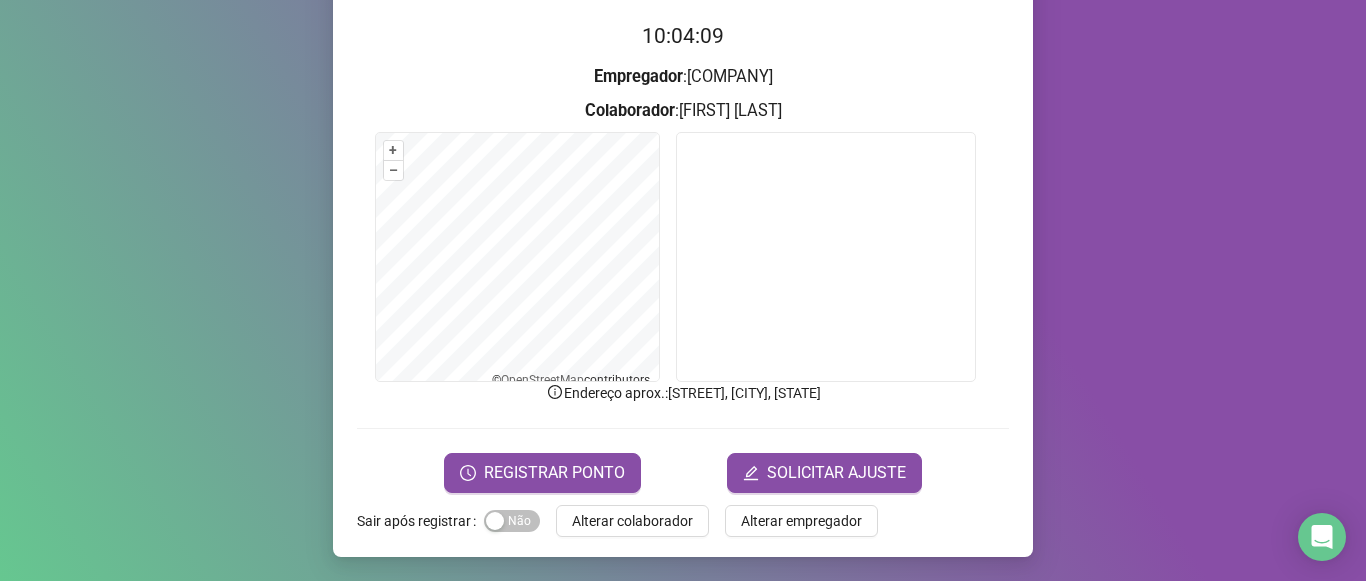 click on "Página inicial Registrar ponto Espelho de ponto Meus registros Minhas solicitações   Pesquisar no QRPoint 1 QRPoint © 2025  -  Versão   2.87.0   -  Reportar bug e/ou melhoria Registro de ponto web 10:04:09 Empregador :  [COMPANY] Colaborador :  [FIRST] [LAST] + – ⇧ › ©  OpenStreetMap  contributors. Endereço aprox. :  [STREET], [CITY], [STATE] REGISTRAR PONTO SOLICITAR AJUSTE Sair após registrar Sim Não Alterar colaborador Alterar empregador
Atenção: a geolocalização obtida pelo
seu navegador não é de alta precisão. Com isto,
o indicador do mapa poderá mostrar endereços
próximos à sua localização real, mas não exatos" at bounding box center (683, 290) 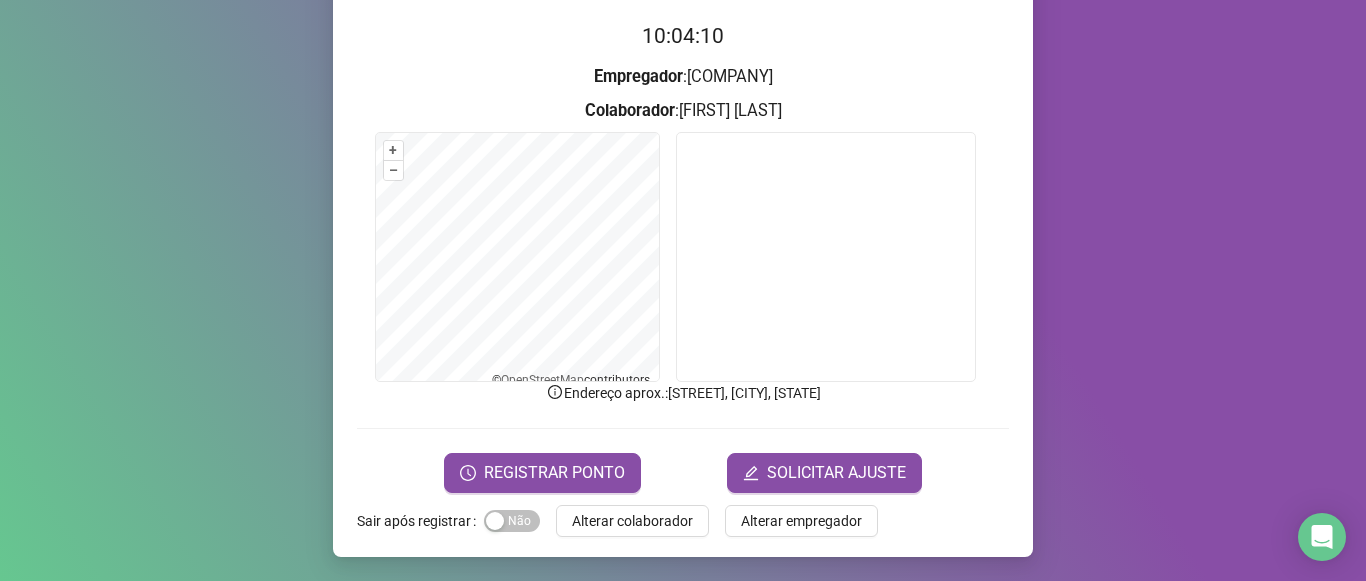click on "Página inicial Registrar ponto Espelho de ponto Meus registros Minhas solicitações   Pesquisar no QRPoint 1 QRPoint © 2025 - Versão 2.87.0 - Reportar bug e/ou melhoria Registro de ponto web 10:04:10 Empregador : NEW TAKE Colaborador : [FIRST] [LAST] + – ⇧ › © OpenStreetMap contributors. Endereço aprox. : [STREET], [CITY], [STATE] REGISTRAR PONTO SOLICITAR AJUSTE Sair após registrar Sim Não Alterar colaborador Alterar empregador
Atenção: a geolocalização obtida pelo
seu navegador não é de alta precisão. Com isto,
o indicador do mapa poderá mostrar endereços
próximos à sua localização real, mas não exatos" at bounding box center [683, 290] 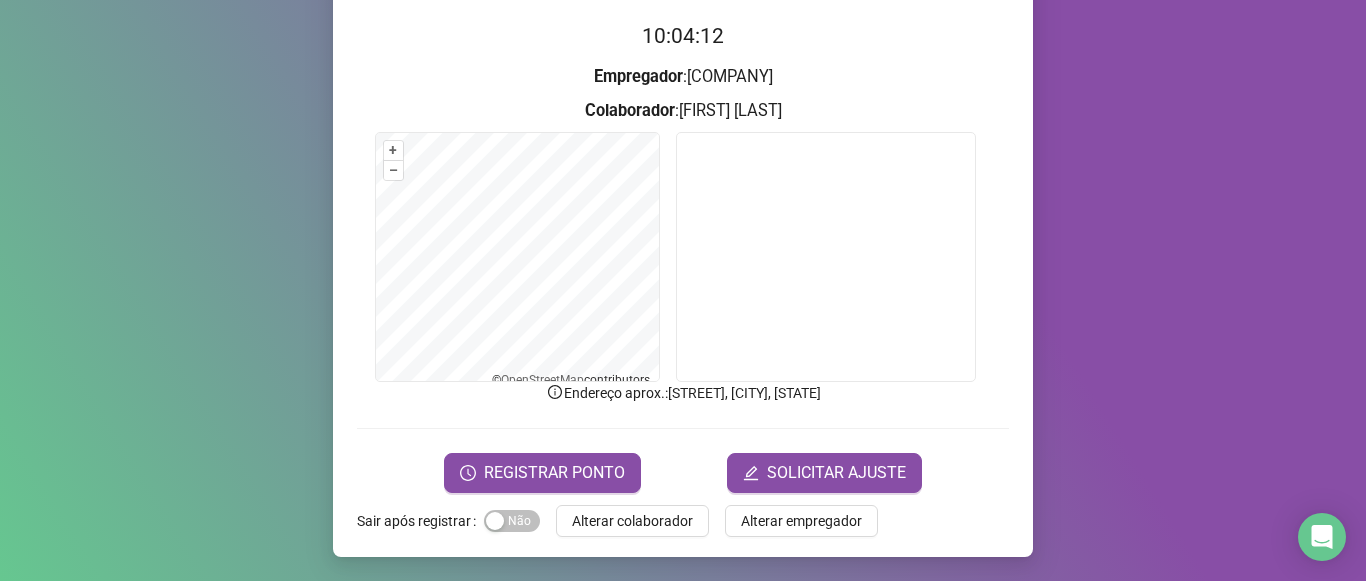 click on "10:04:12 Empregador :  [COMPANY] Colaborador :  [FIRST] [LAST] + – ⇧ › ©  OpenStreetMap  contributors. Endereço aprox. :  [STREET], [CITY], [STATE] REGISTRAR PONTO SOLICITAR AJUSTE" at bounding box center (683, 185) 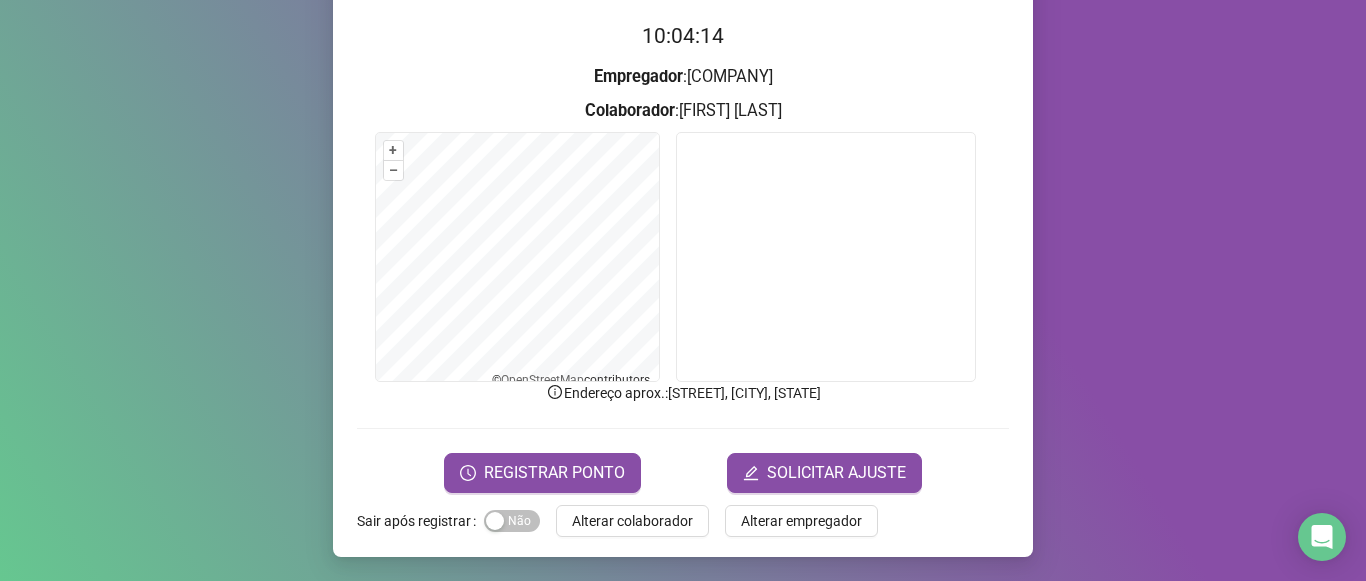 click on "10:04:14 Empregador : NEW TAKE Colaborador : [FIRST] [LAST] + – ⇧ › © OpenStreetMap contributors. Endereço aprox. : [STREET], [CITY], [STATE] REGISTRAR PONTO SOLICITAR AJUSTE" at bounding box center (683, 256) 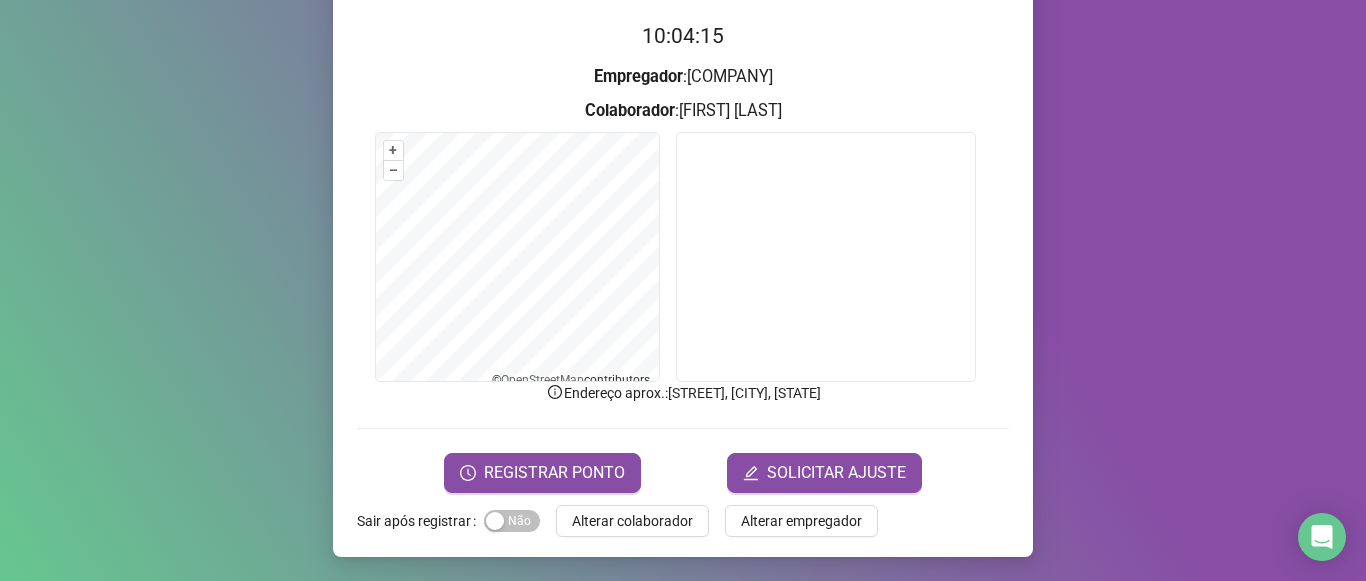 click on "10:04:15 Empregador :  [COMPANY] Colaborador :  [FIRST] [LAST] + – ⇧ › ©  OpenStreetMap  contributors. Endereço aprox. :  [STREET], [CITY], [STATE] REGISTRAR PONTO SOLICITAR AJUSTE" at bounding box center (683, 256) 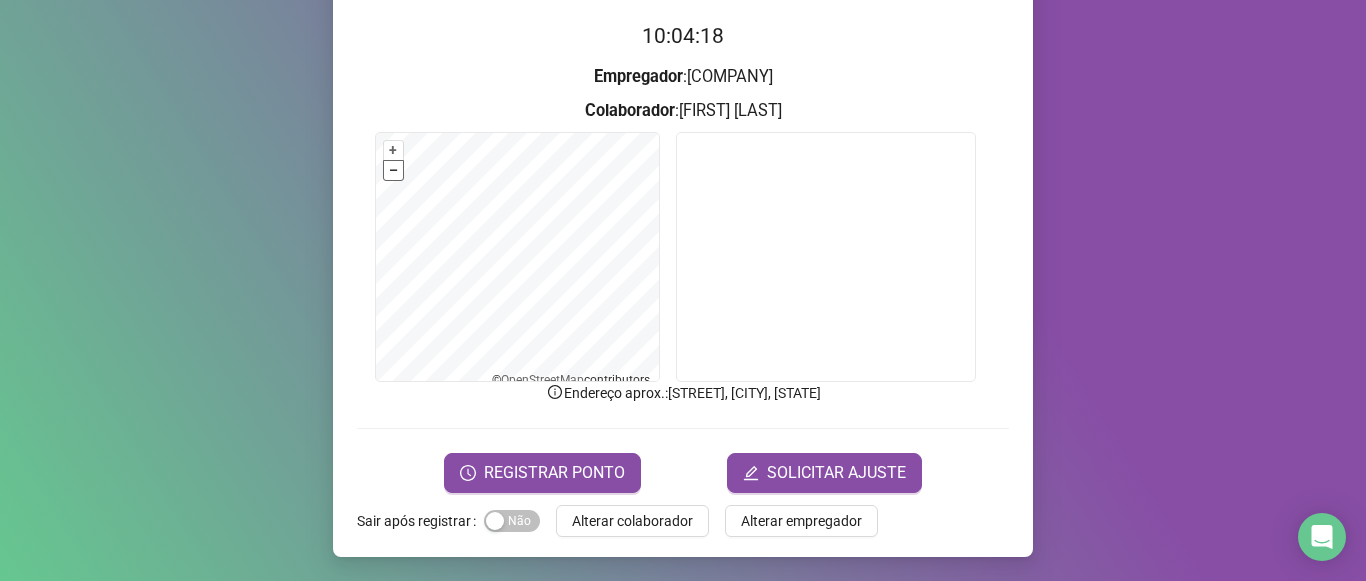 click on "–" at bounding box center (393, 170) 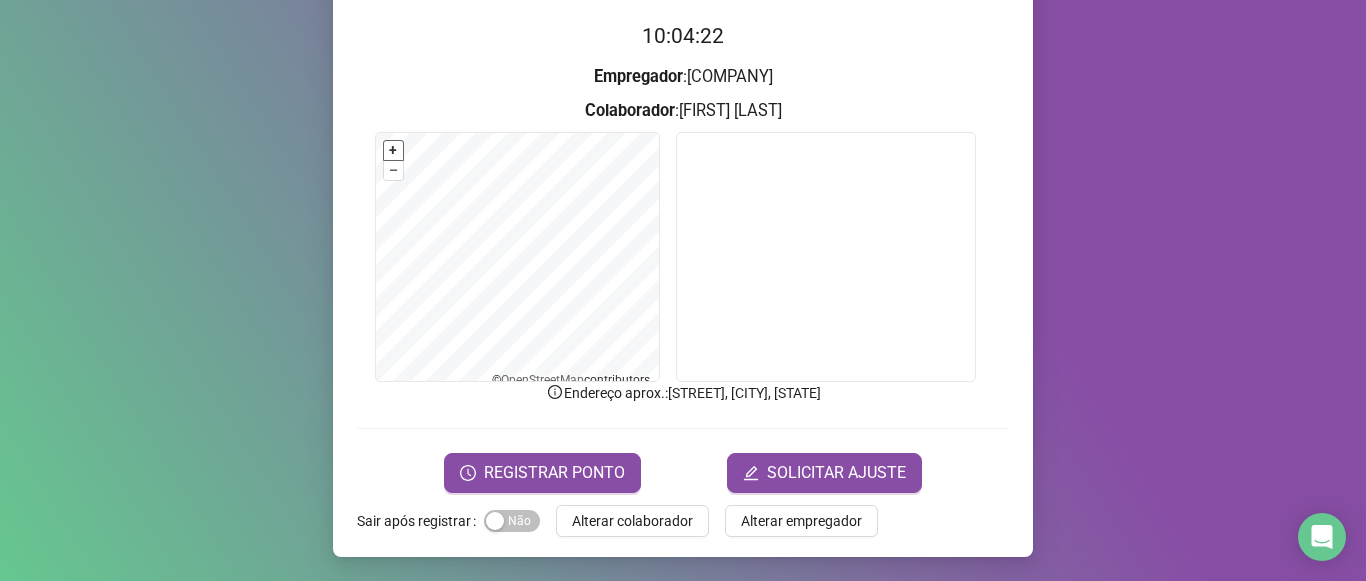 click on "+" at bounding box center [393, 150] 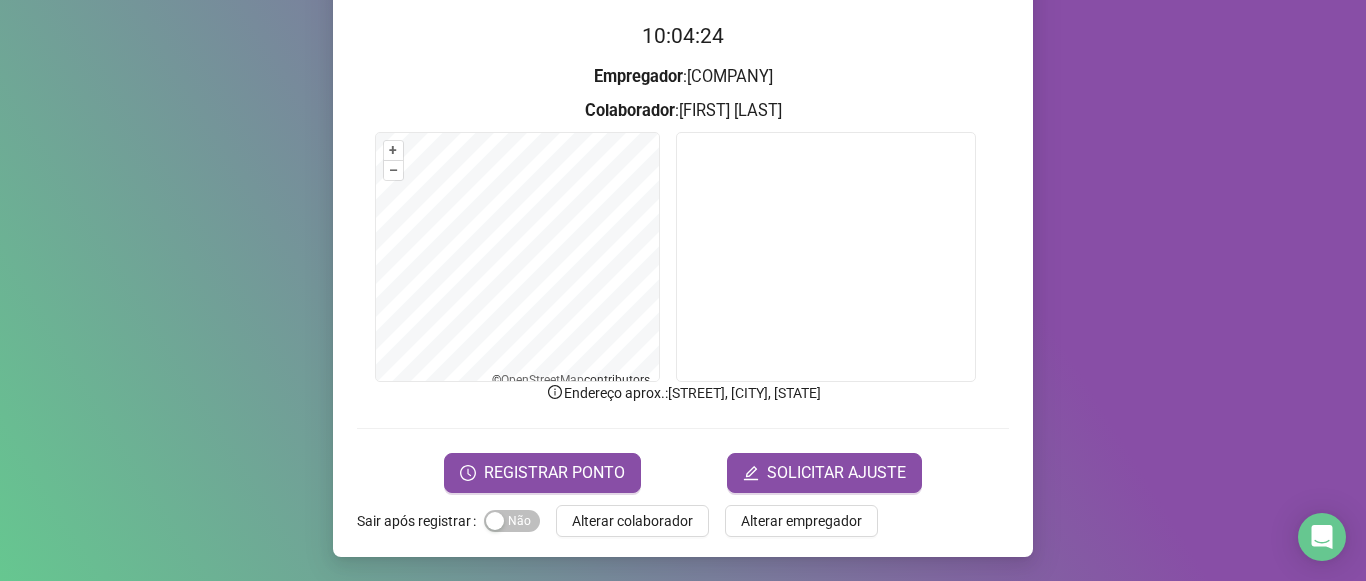 click on "Página inicial Registrar ponto Espelho de ponto Meus registros Minhas solicitações   Pesquisar no QRPoint 1 QRPoint © 2025  -  Versão   2.87.0   -  Reportar bug e/ou melhoria Registro de ponto web 10:04:24 Empregador :  [COMPANY] Colaborador :  [FIRST] [LAST] + – ⇧ › ©  OpenStreetMap  contributors. Endereço aprox. :  [STREET], [CITY], [CITY] REGISTRAR PONTO SOLICITAR AJUSTE Sair após registrar Sim Não Alterar colaborador Alterar empregador
Atenção: a geolocalização obtida pelo
seu navegador não é de alta precisão. Com isto,
o indicador do mapa poderá mostrar endereços
próximos à sua localização real, mas não exatos" at bounding box center [683, 290] 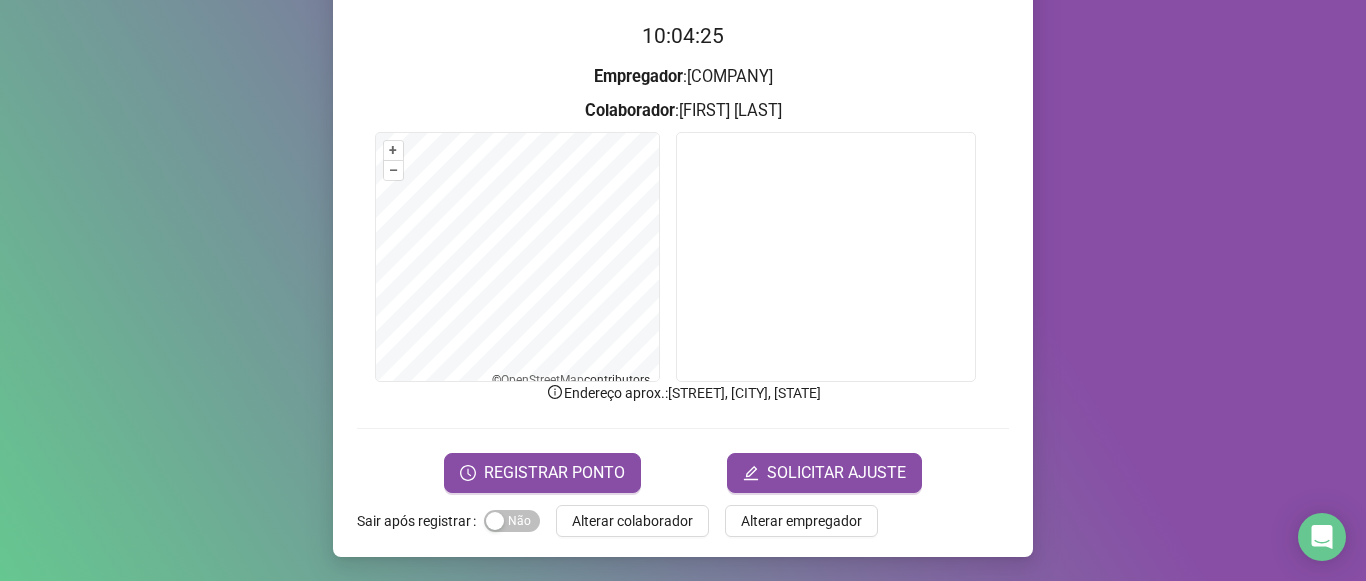 click on "Registro de ponto web 10:04:25 Empregador :  [COMPANY] Colaborador :  [FIRST] [LAST] + – ⇧ › ©  OpenStreetMap  contributors. Endereço aprox. :  [STREET], [CITY], [STATE] REGISTRAR PONTO SOLICITAR AJUSTE Sair após registrar Sim Não Alterar colaborador Alterar empregador" at bounding box center [683, 191] 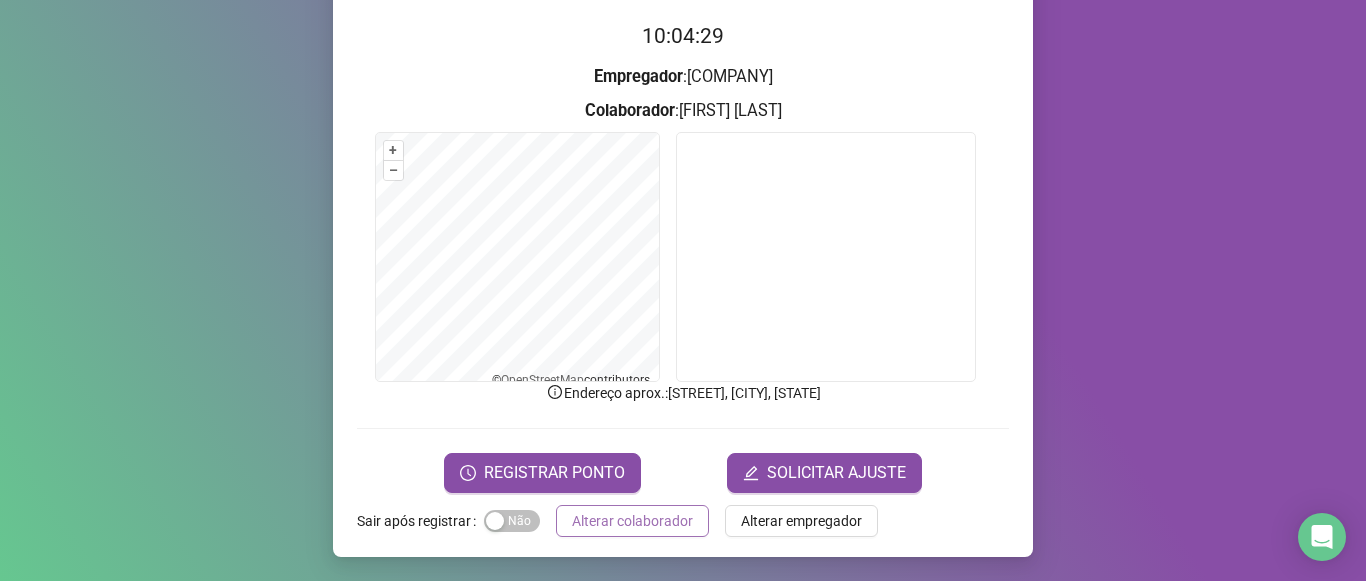 click on "Registro de ponto web 10:04:29 Empregador :  [COMPANY] Colaborador :  [FIRST] [LAST] + – ⇧ › ©  OpenStreetMap  contributors. Endereço aprox. :  [STREET], [CITY], [CITY] REGISTRAR PONTO SOLICITAR AJUSTE Sair após registrar Sim Não Alterar colaborador Alterar empregador" at bounding box center [683, 191] 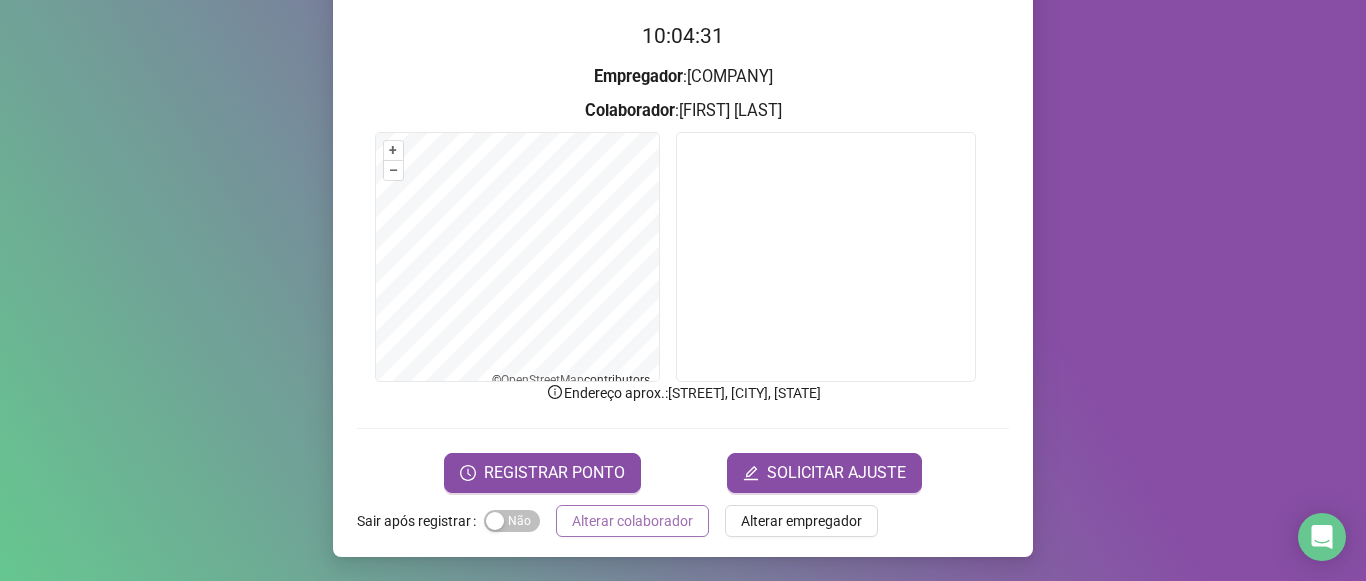 click on "Registro de ponto web 10:04:31 Empregador : NEW TAKE Colaborador : [FIRST] [LAST] + – ⇧ › © OpenStreetMap contributors. Endereço aprox. : [STREET], [DISTRICT], [CITY] REGISTRAR PONTO SOLICITAR AJUSTE Sair após registrar Sim Não Alterar colaborador Alterar empregador" at bounding box center [683, 191] 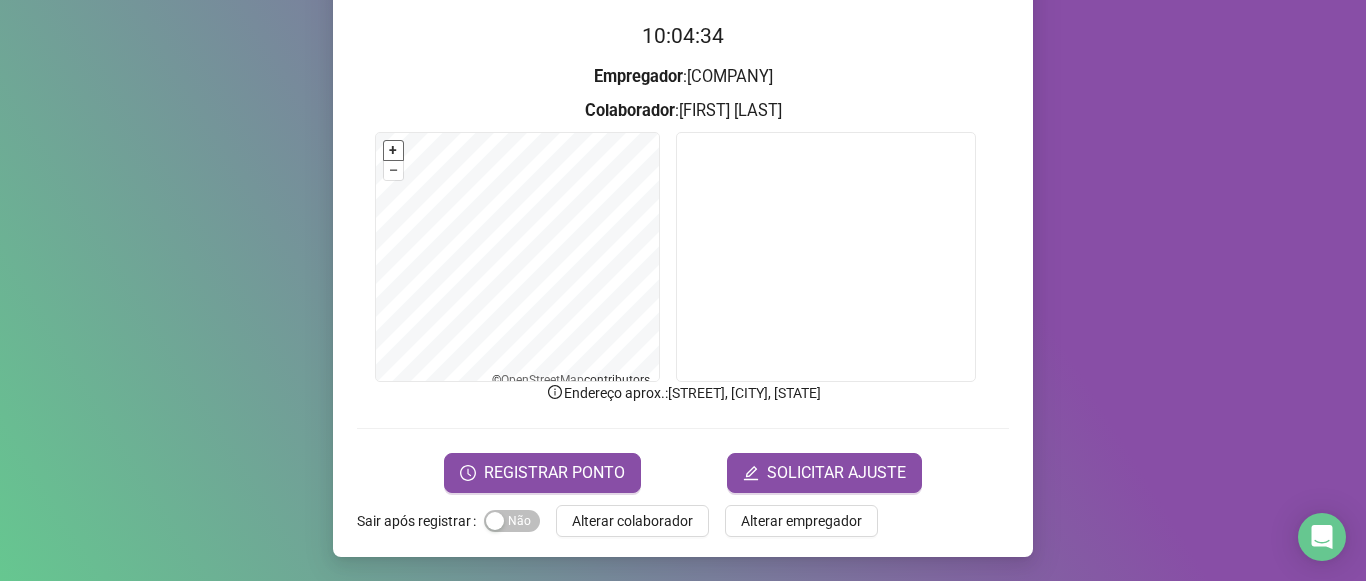 click on "+" at bounding box center [393, 150] 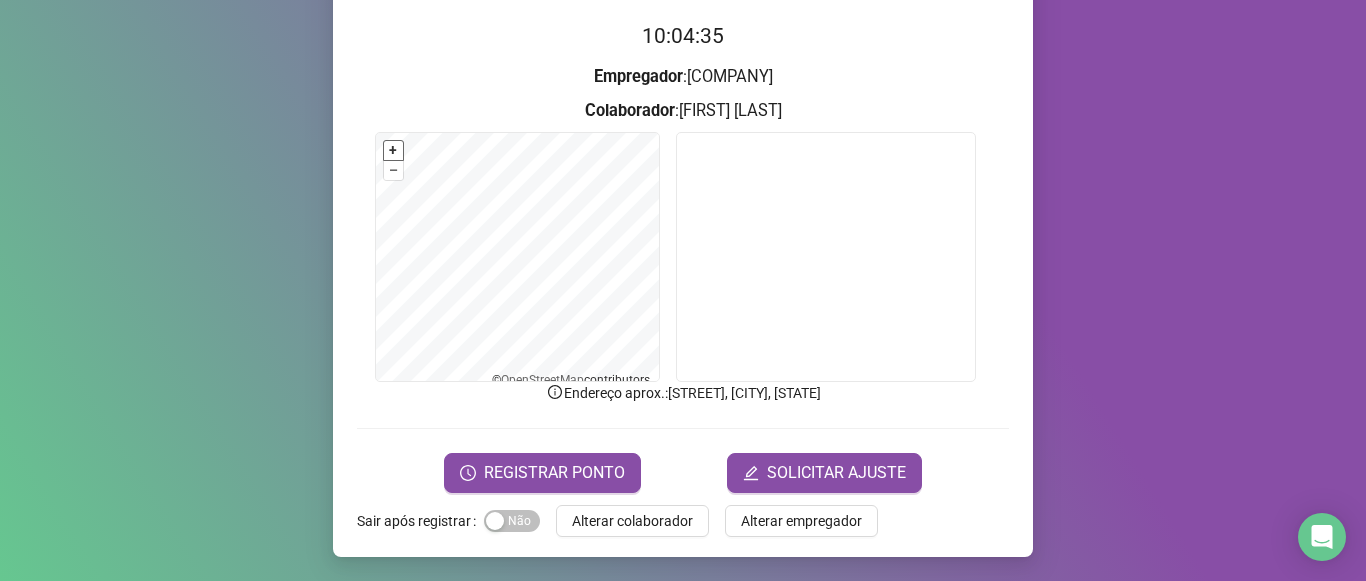 click on "+" at bounding box center (393, 150) 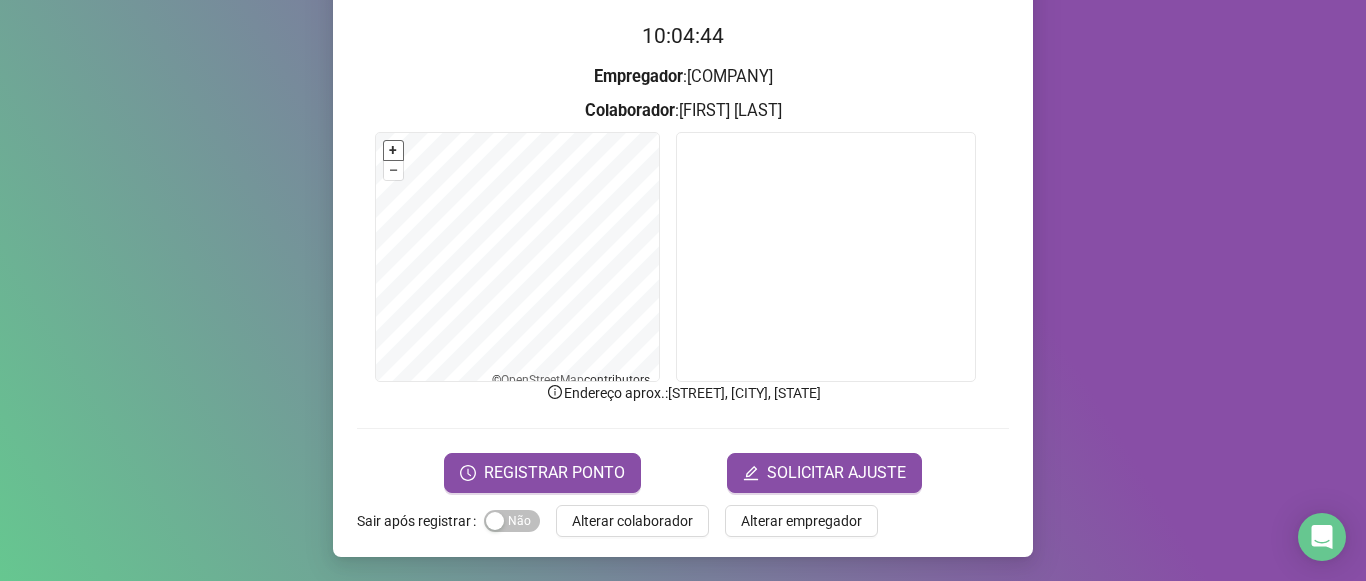 click on "+" at bounding box center (393, 150) 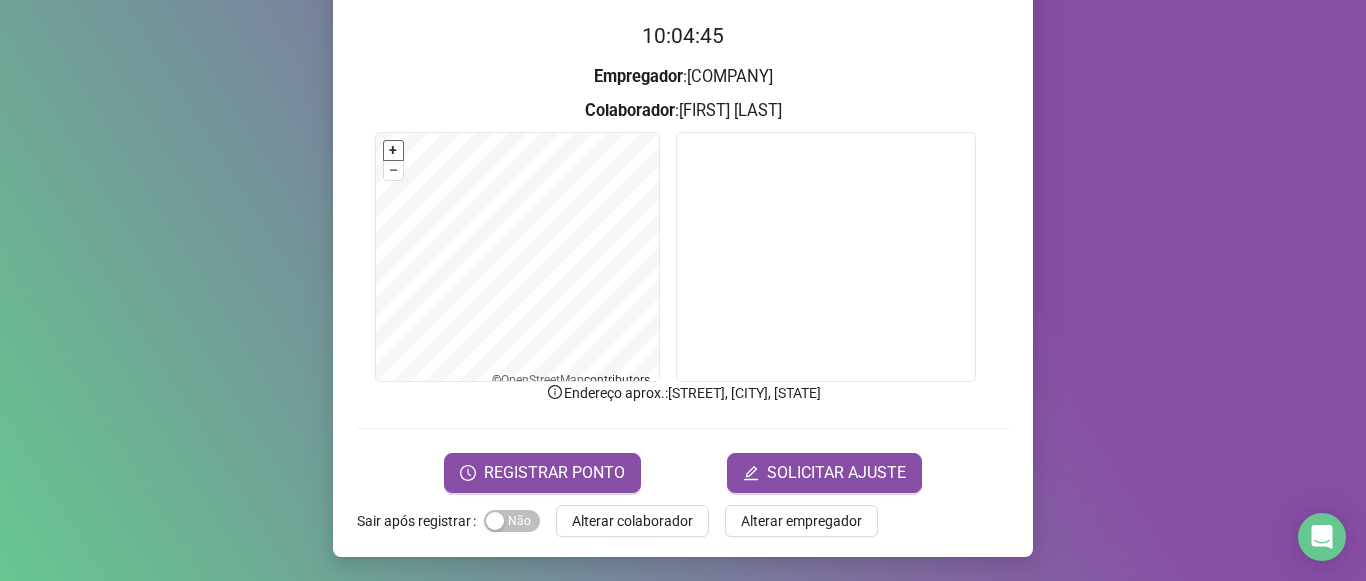 click on "+" at bounding box center [393, 150] 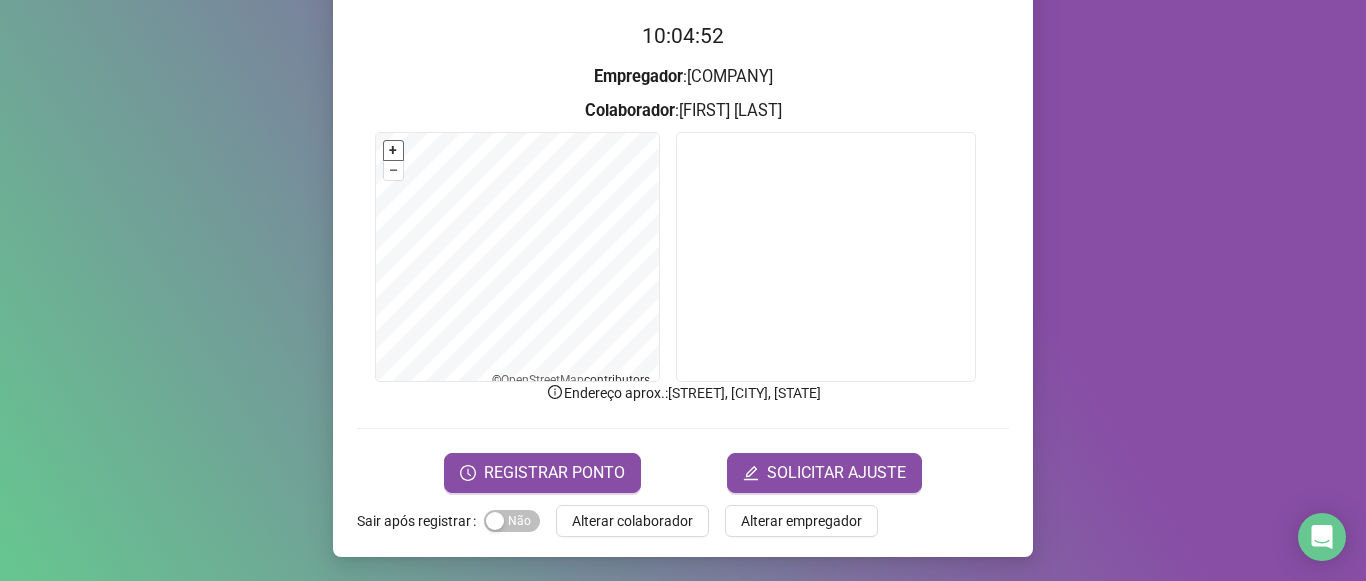 click on "+" at bounding box center (393, 150) 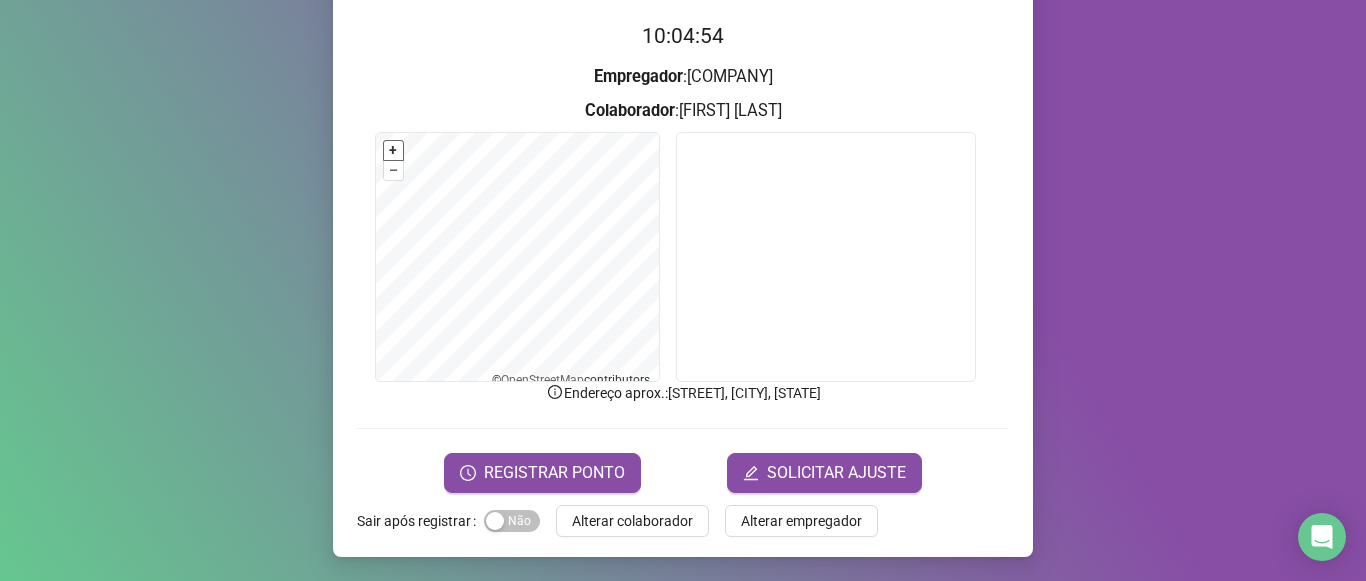 click on "+" at bounding box center [393, 150] 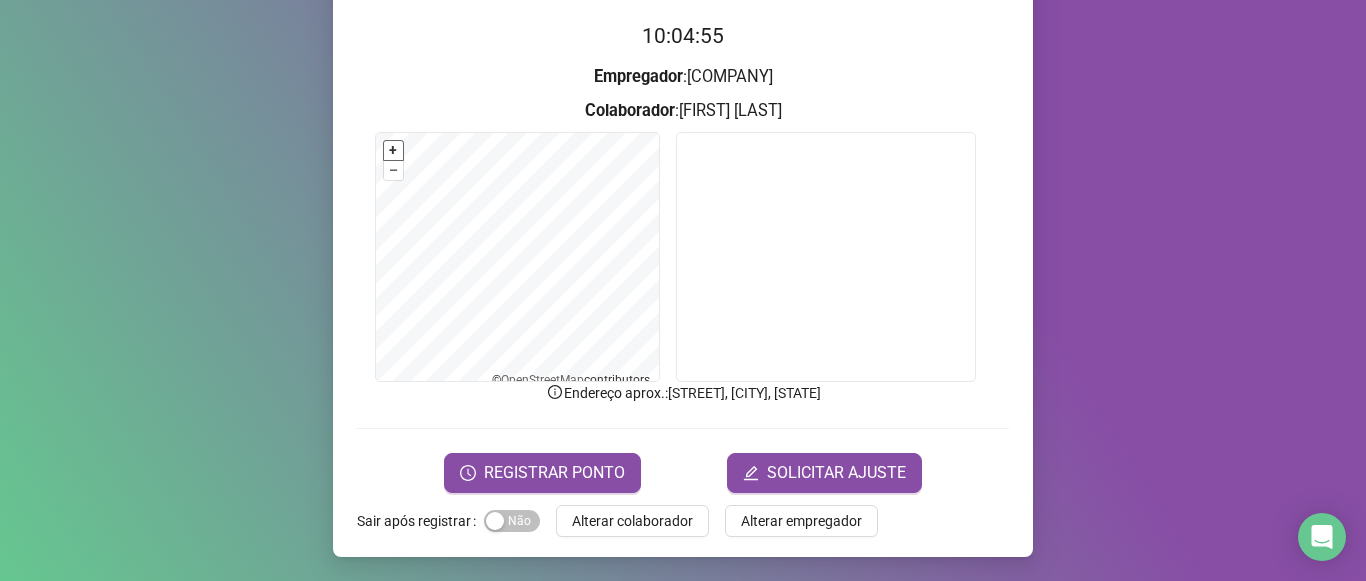 click on "+" at bounding box center [393, 150] 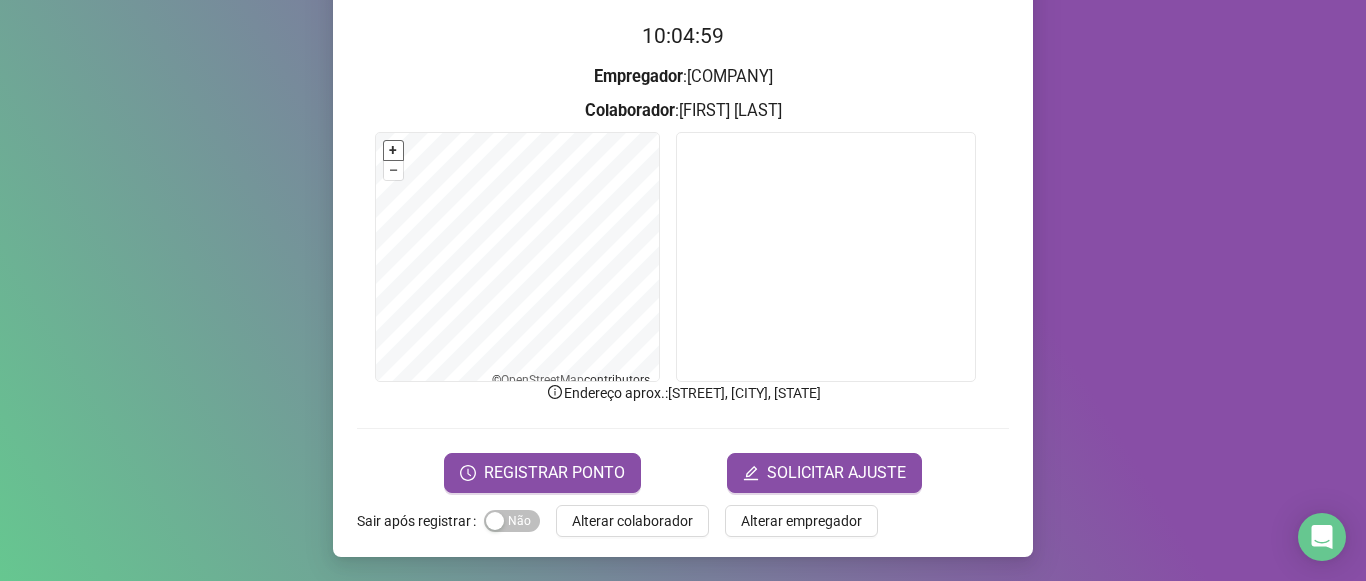 click on "+" at bounding box center (393, 150) 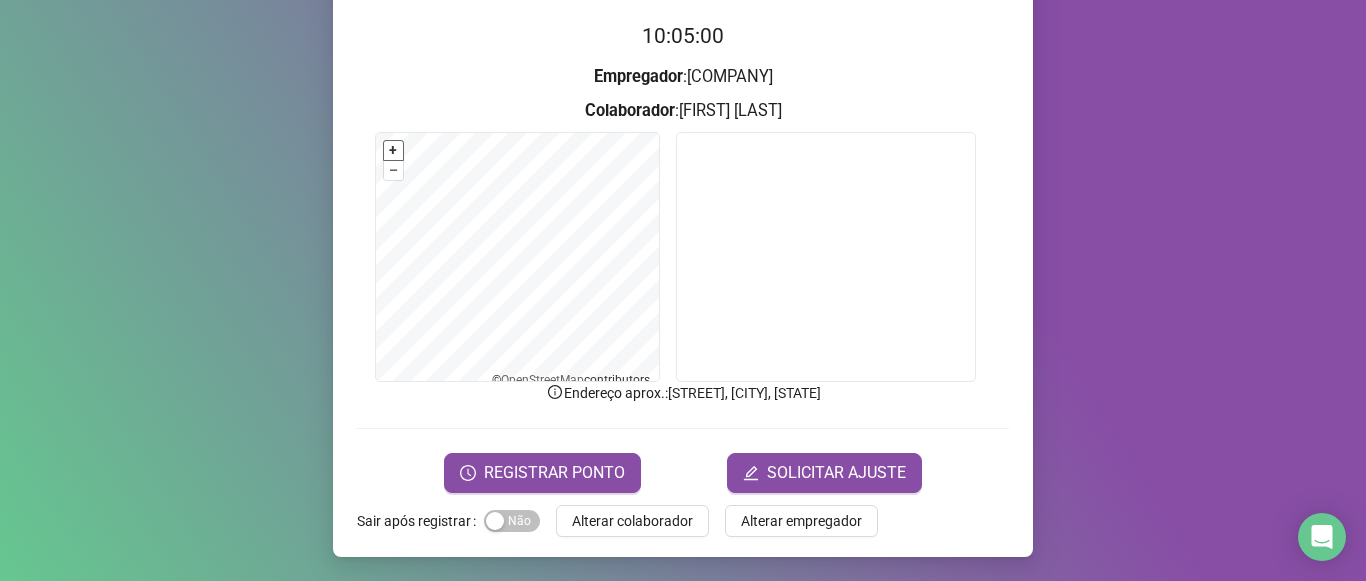 click on "+" at bounding box center (393, 150) 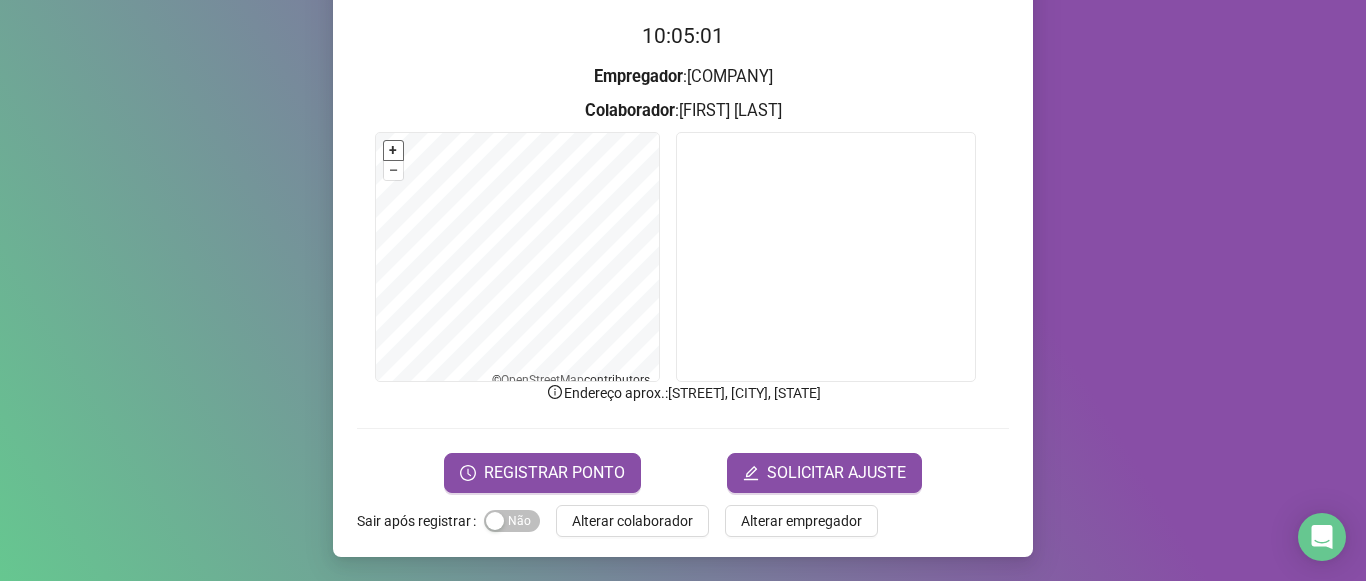 click on "+" at bounding box center (393, 150) 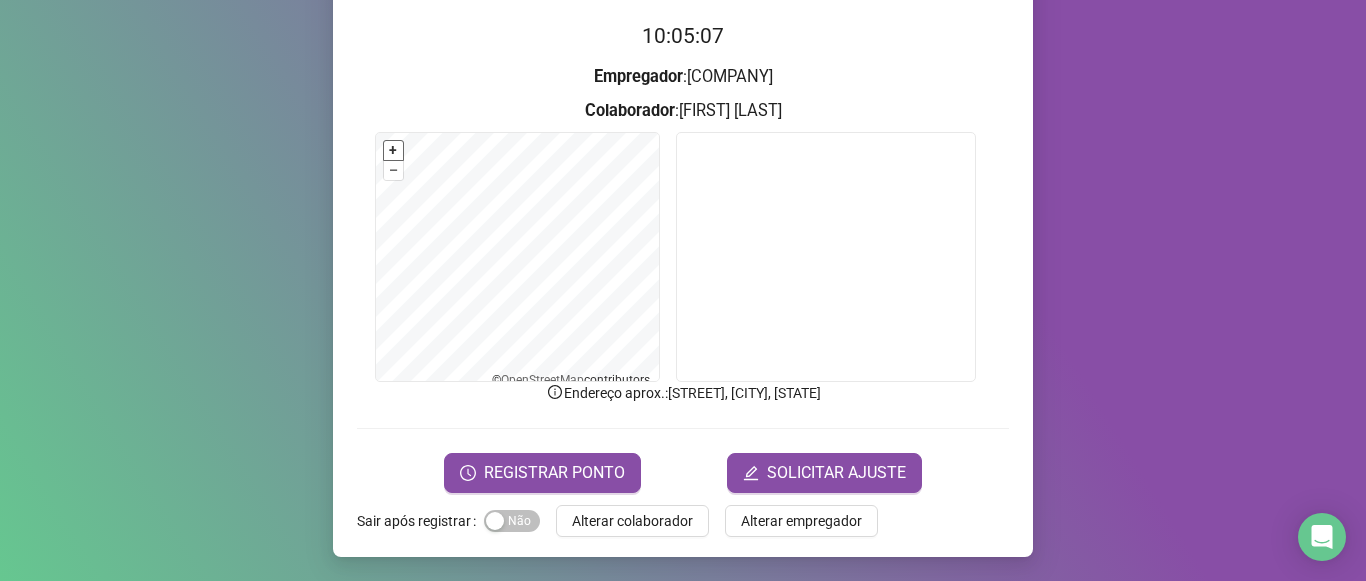 click on "+" at bounding box center (393, 150) 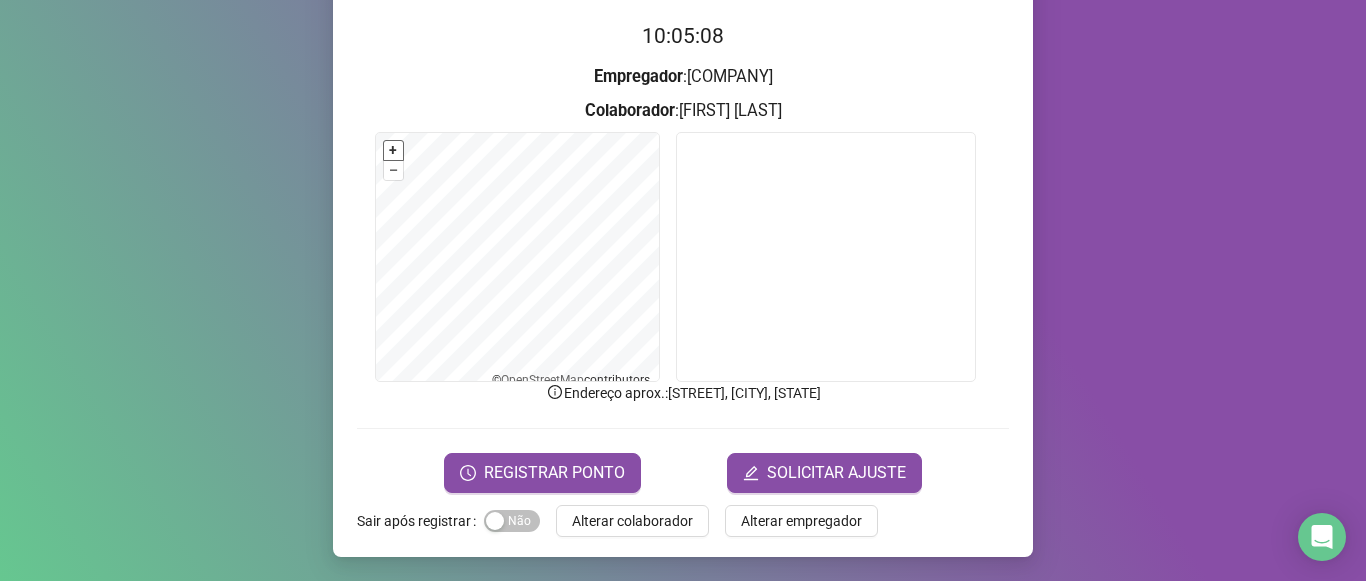 click on "+" at bounding box center [393, 150] 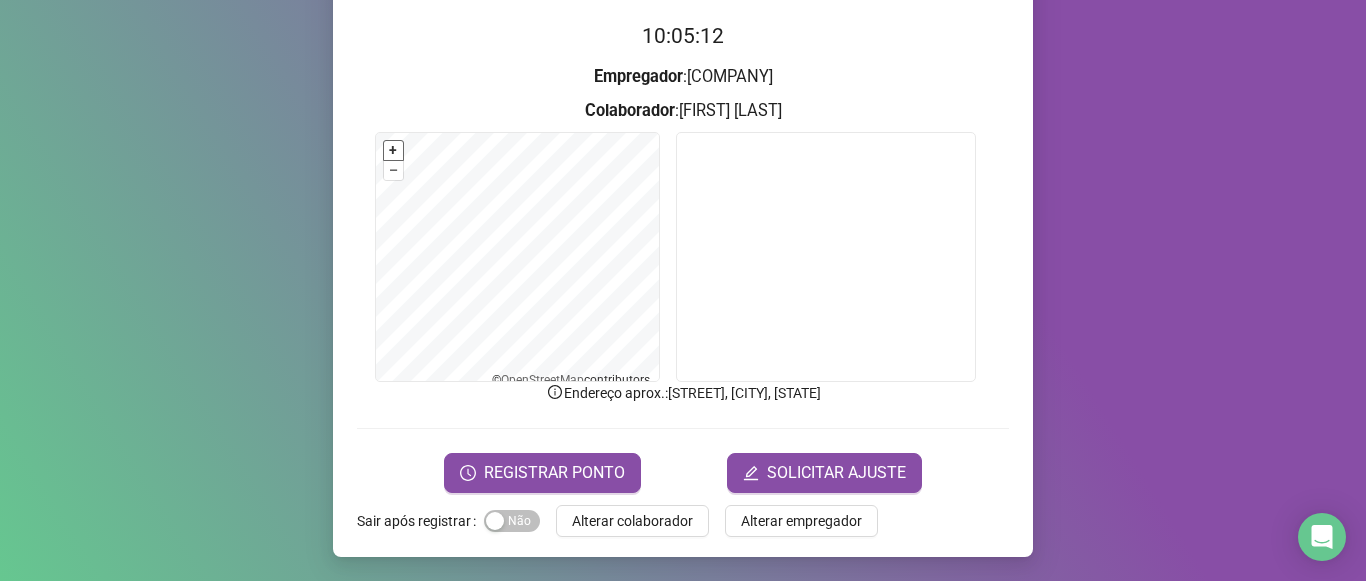 click on "+" at bounding box center (393, 150) 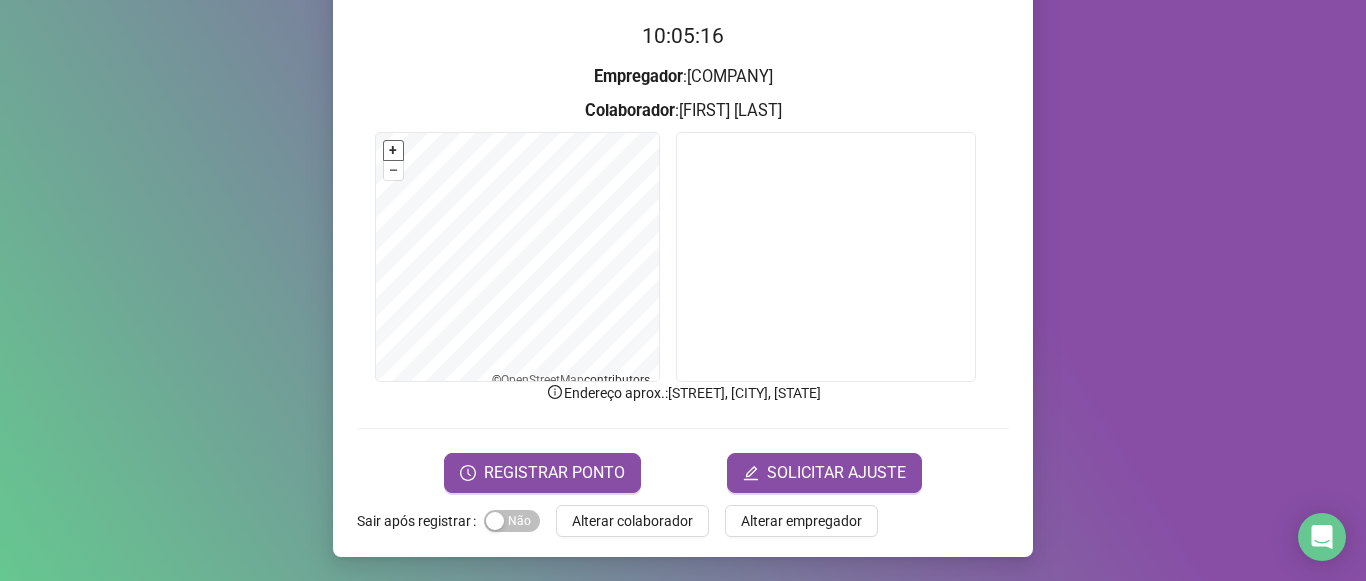 click on "+" at bounding box center [393, 150] 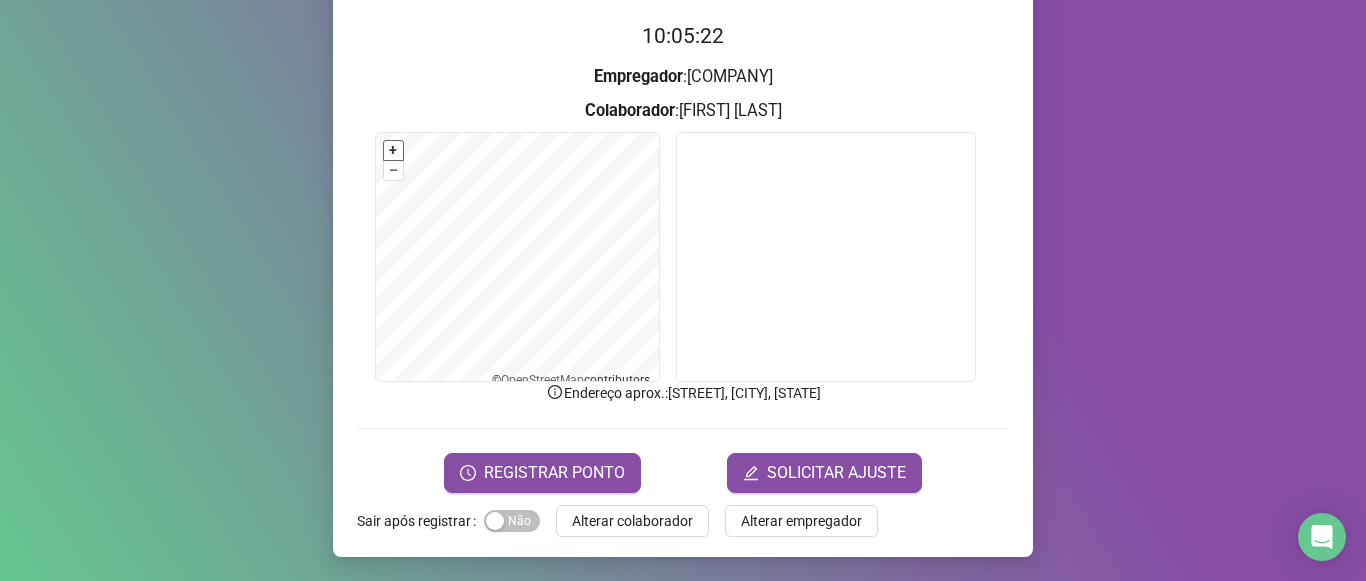 click on "+" at bounding box center [393, 150] 